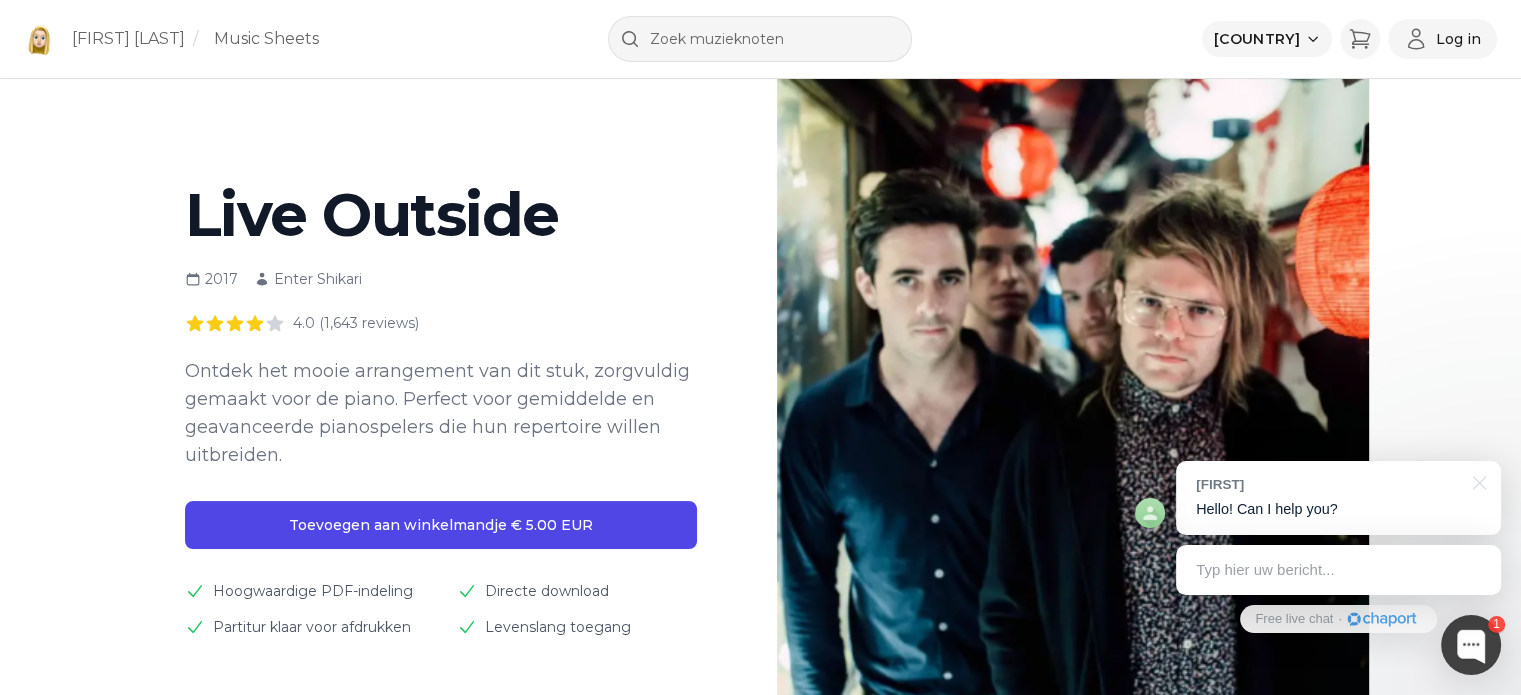 scroll, scrollTop: 100, scrollLeft: 0, axis: vertical 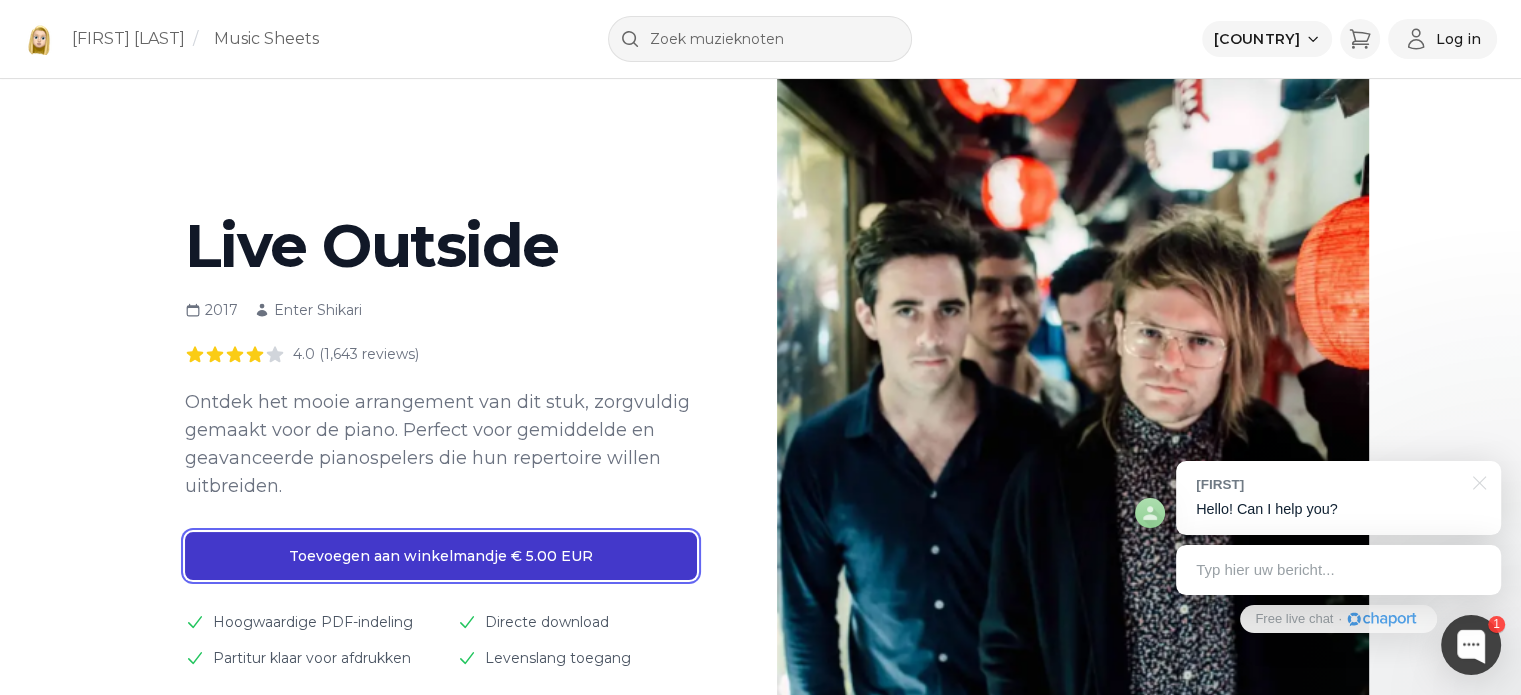 click on "Toevoegen aan winkelmandje € [PRICE] EUR" at bounding box center [441, 556] 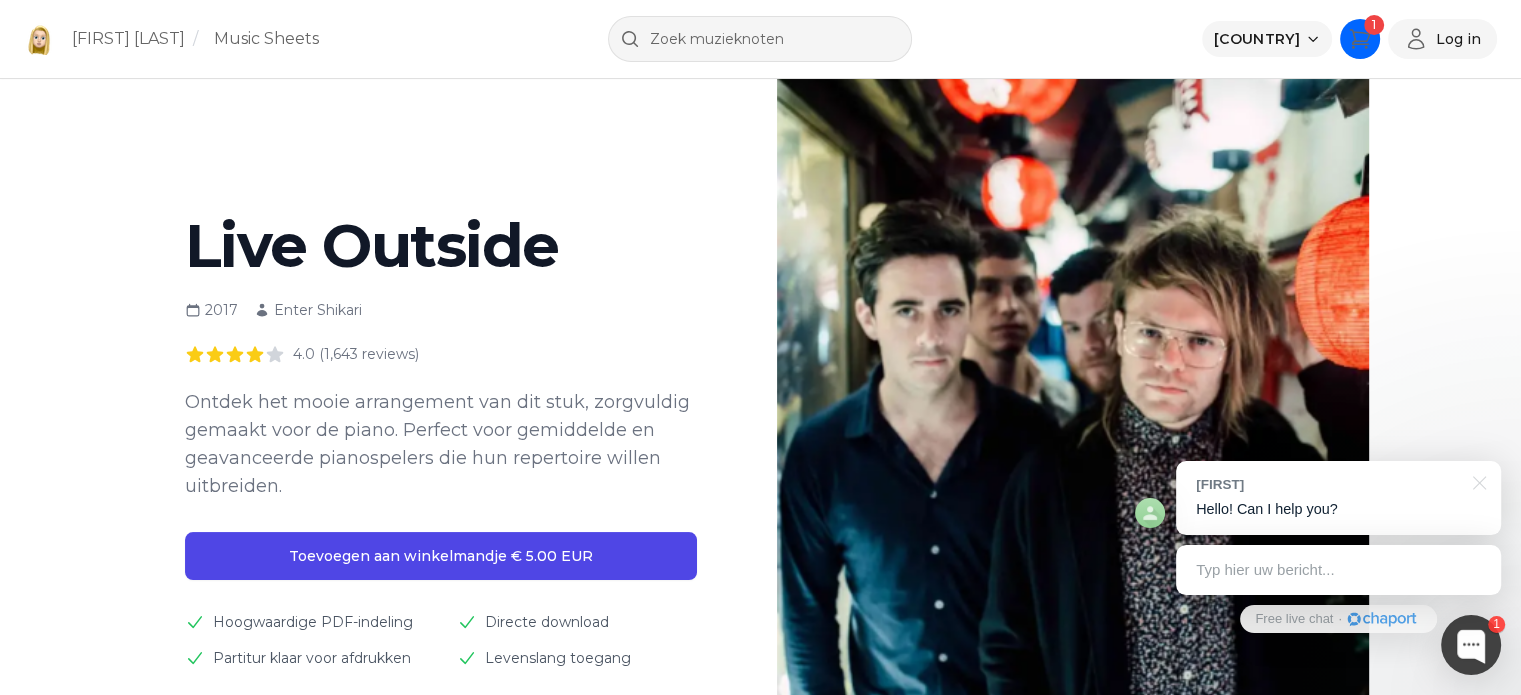 click 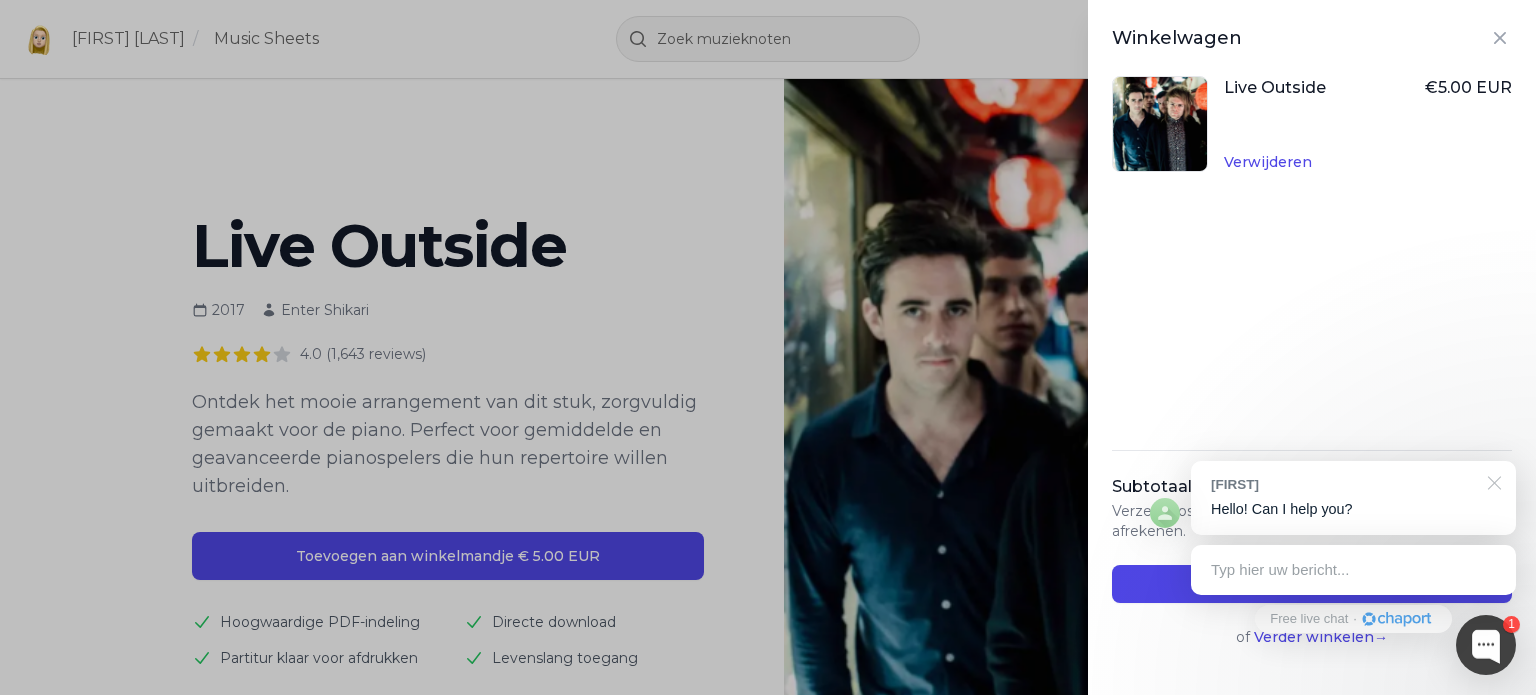 click at bounding box center (1491, 481) 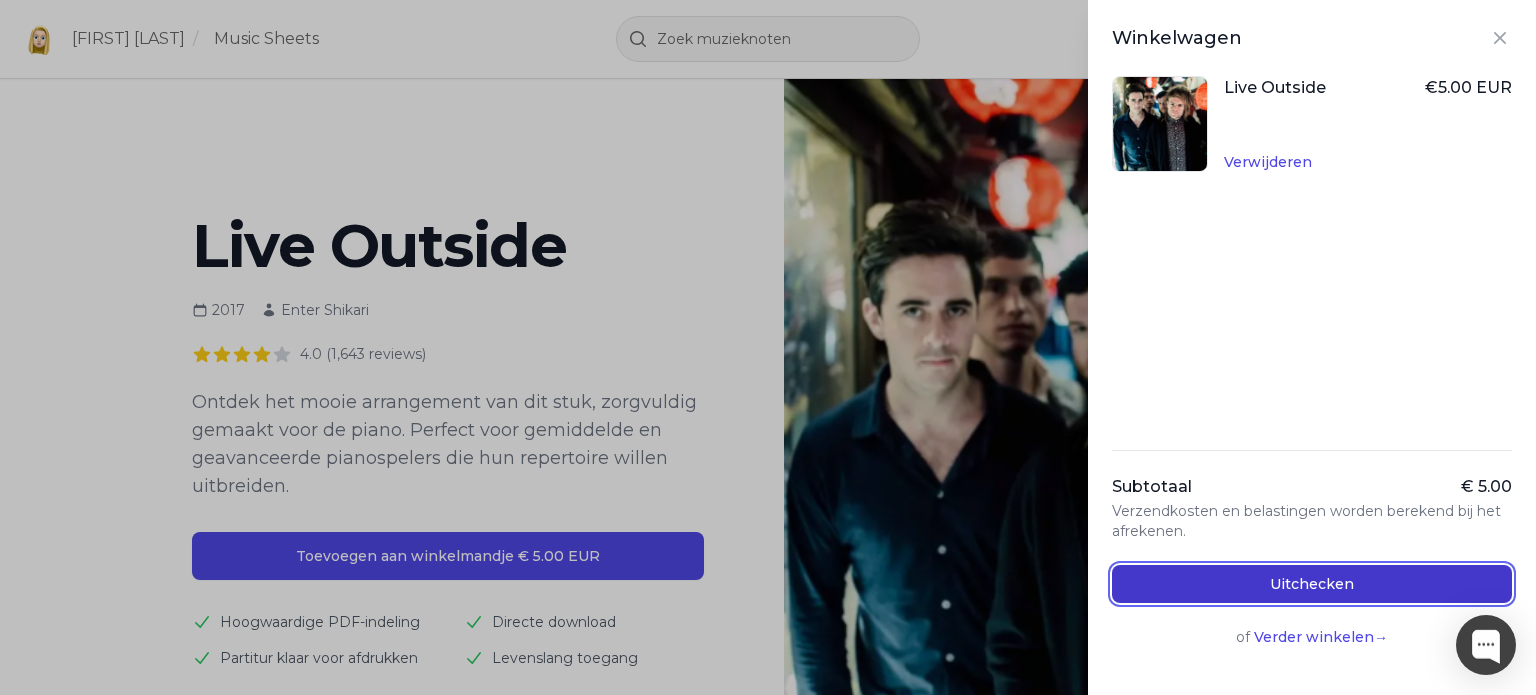 click on "Uitchecken" at bounding box center (1312, 584) 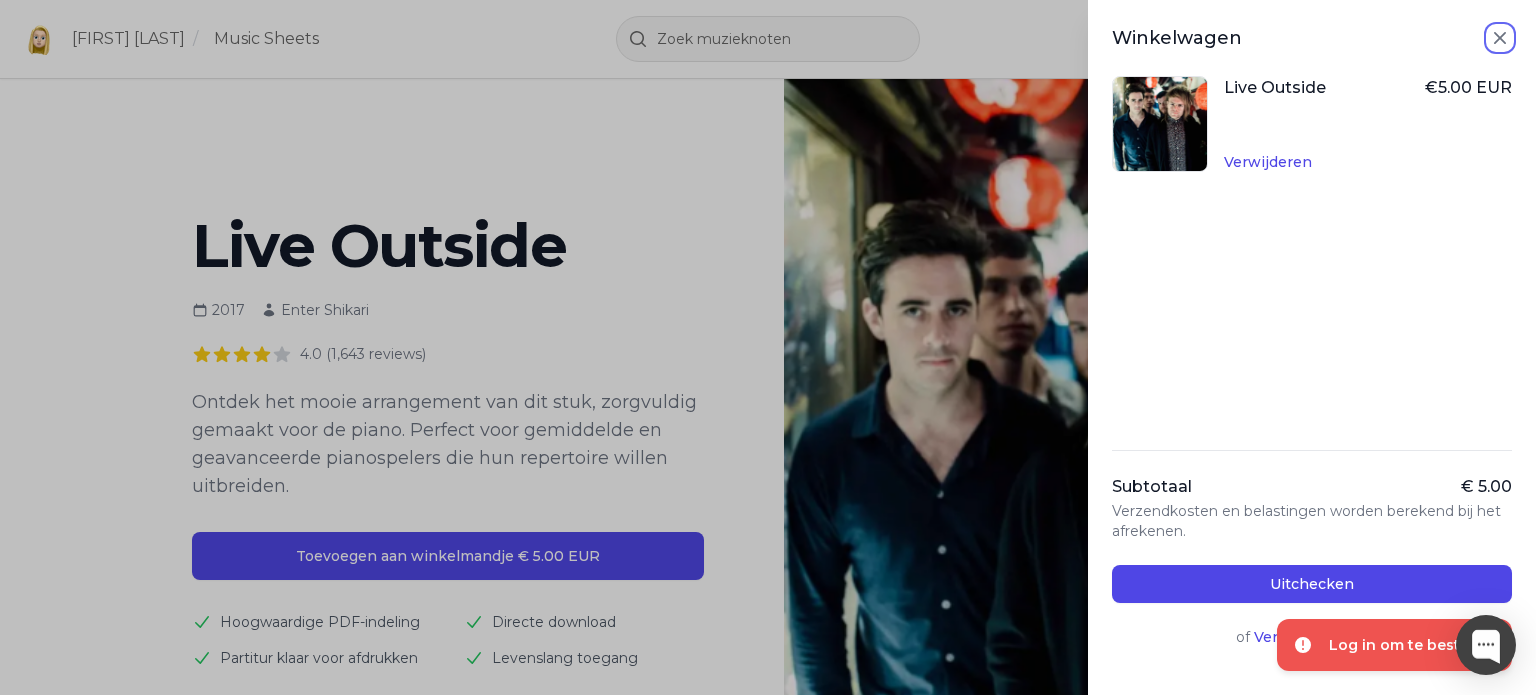 click 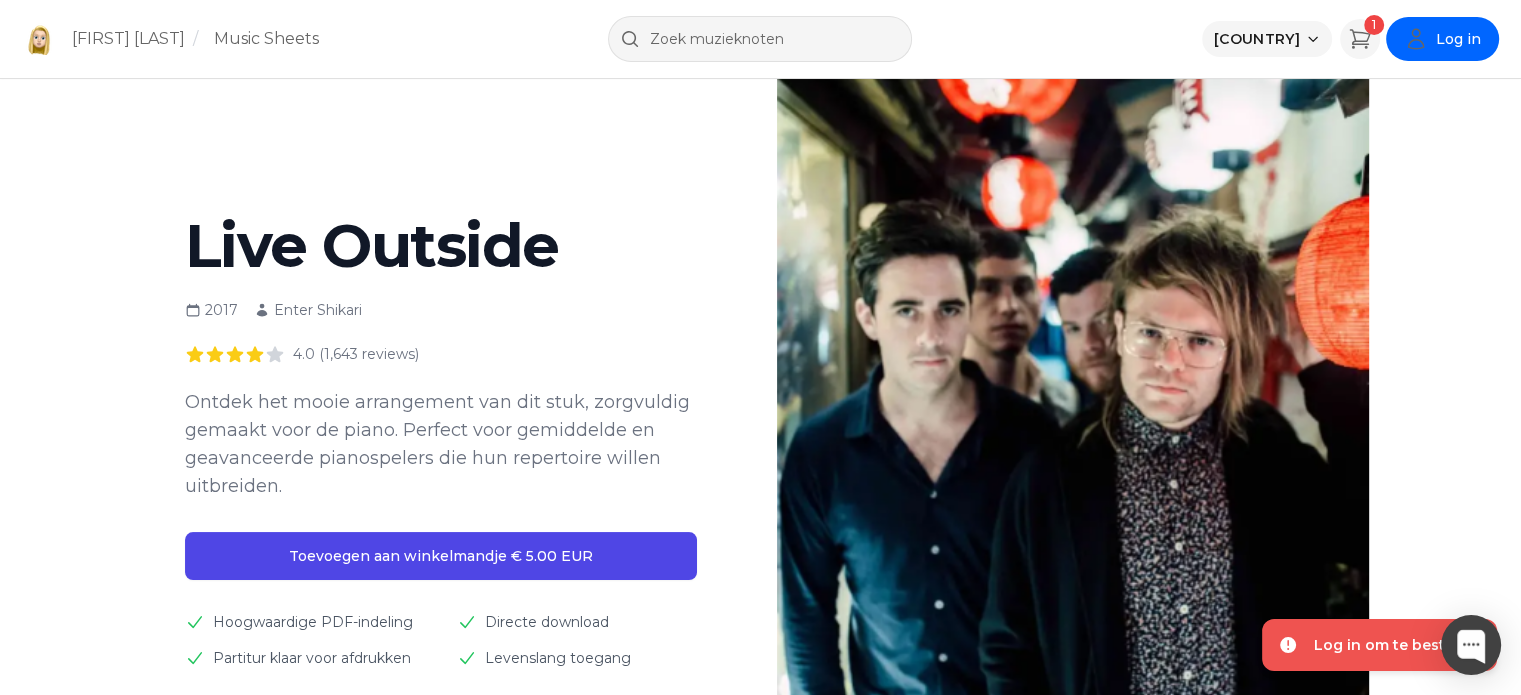 click on "Log in" at bounding box center [1458, 39] 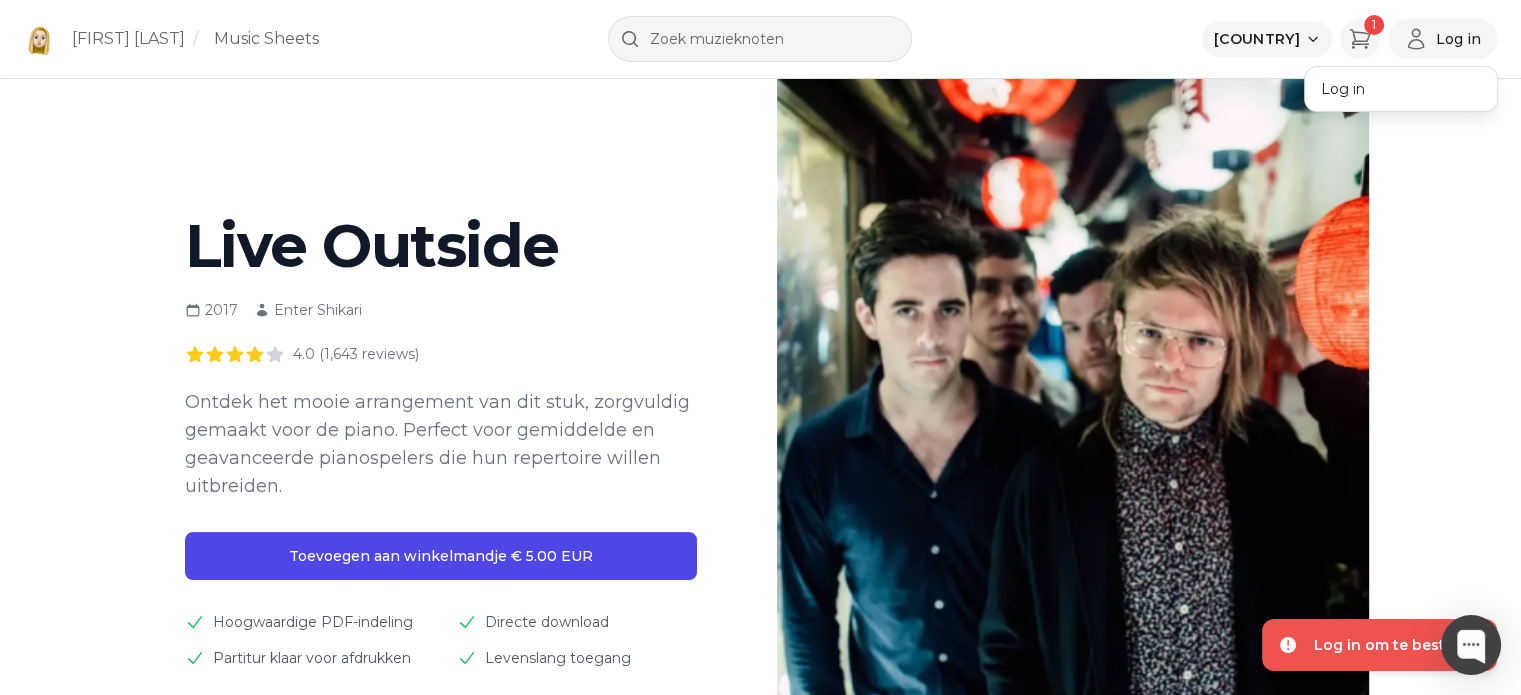 click on "Log in" at bounding box center (1401, 89) 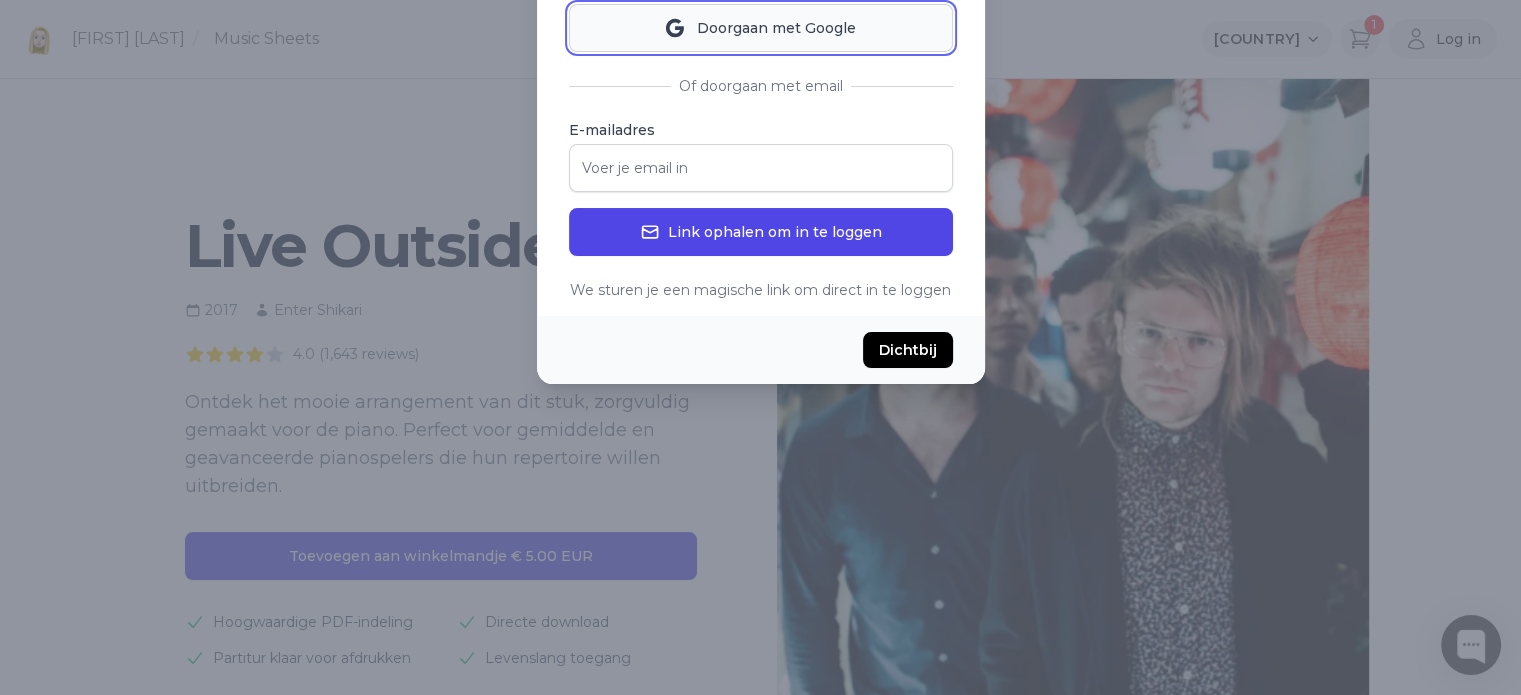 click on "Doorgaan met Google" at bounding box center [761, 28] 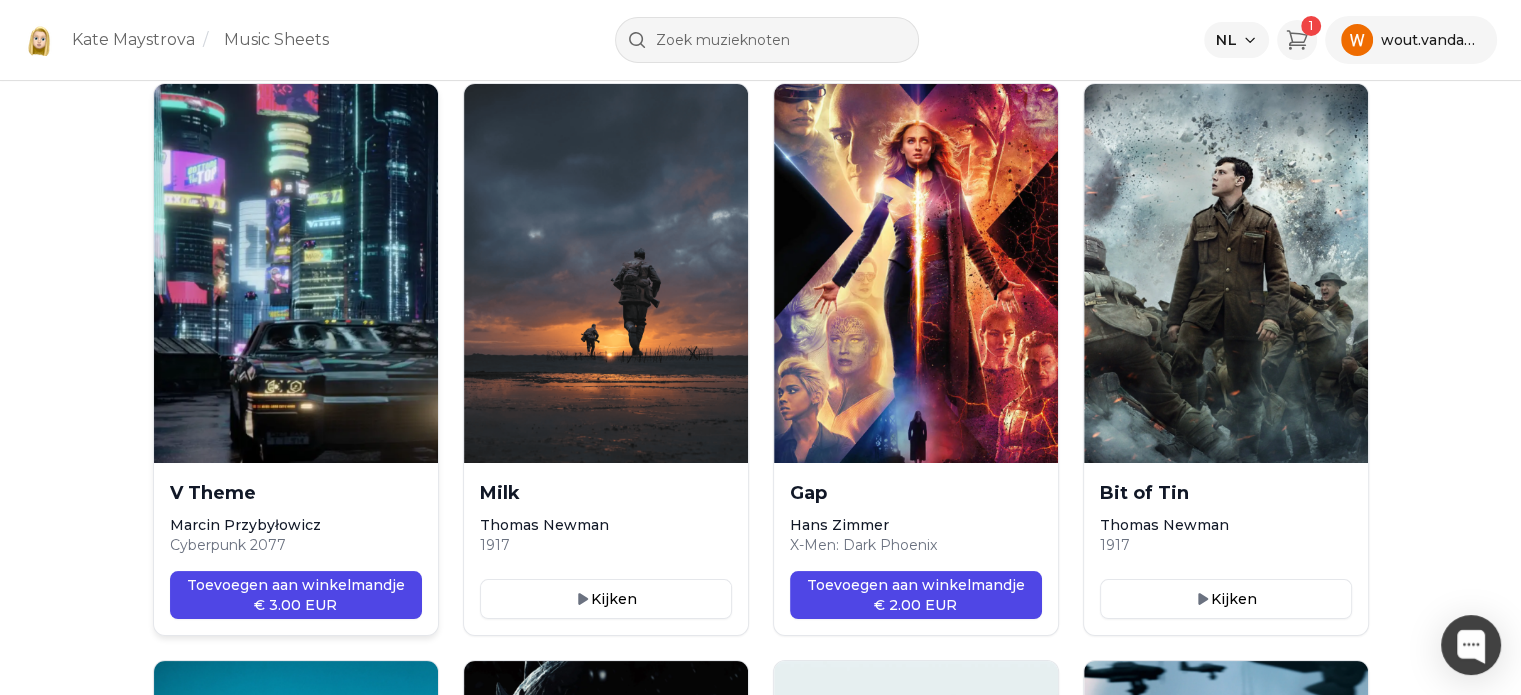 scroll, scrollTop: 0, scrollLeft: 0, axis: both 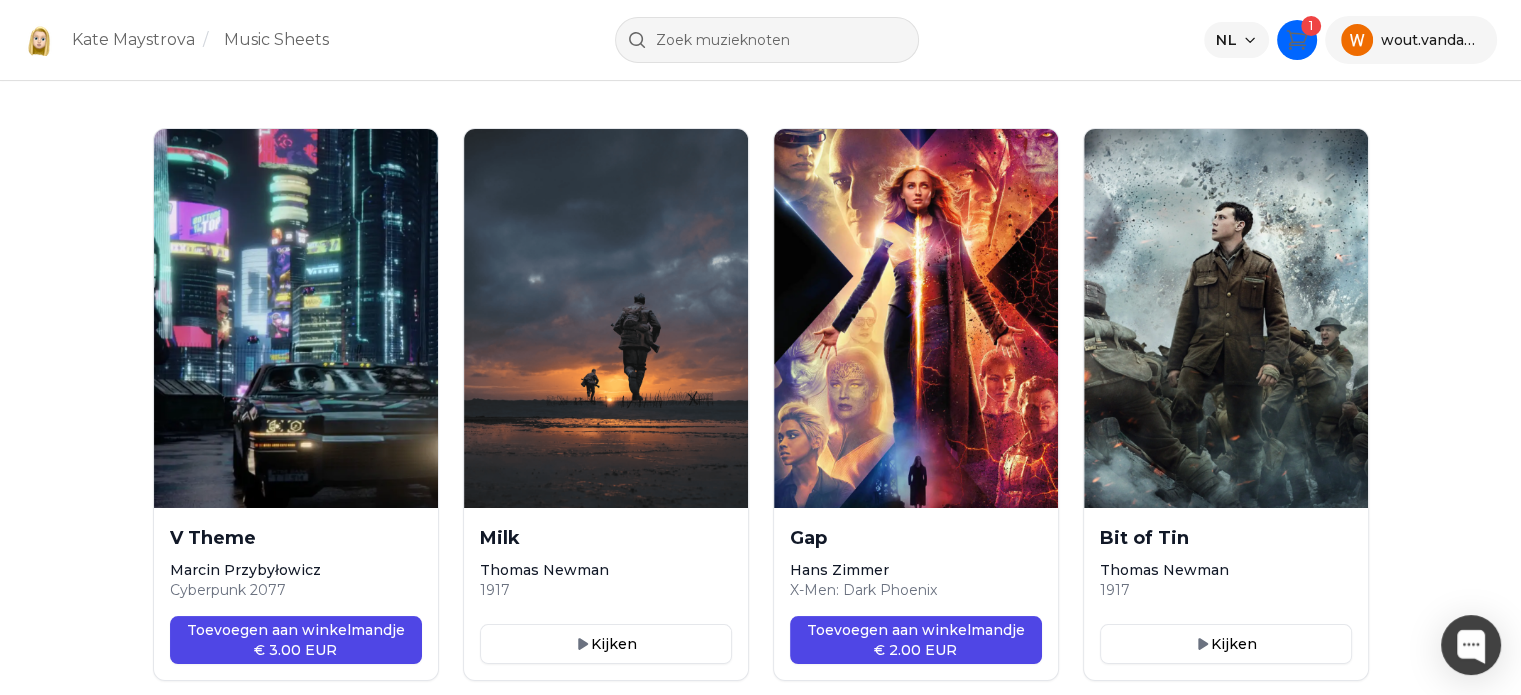click 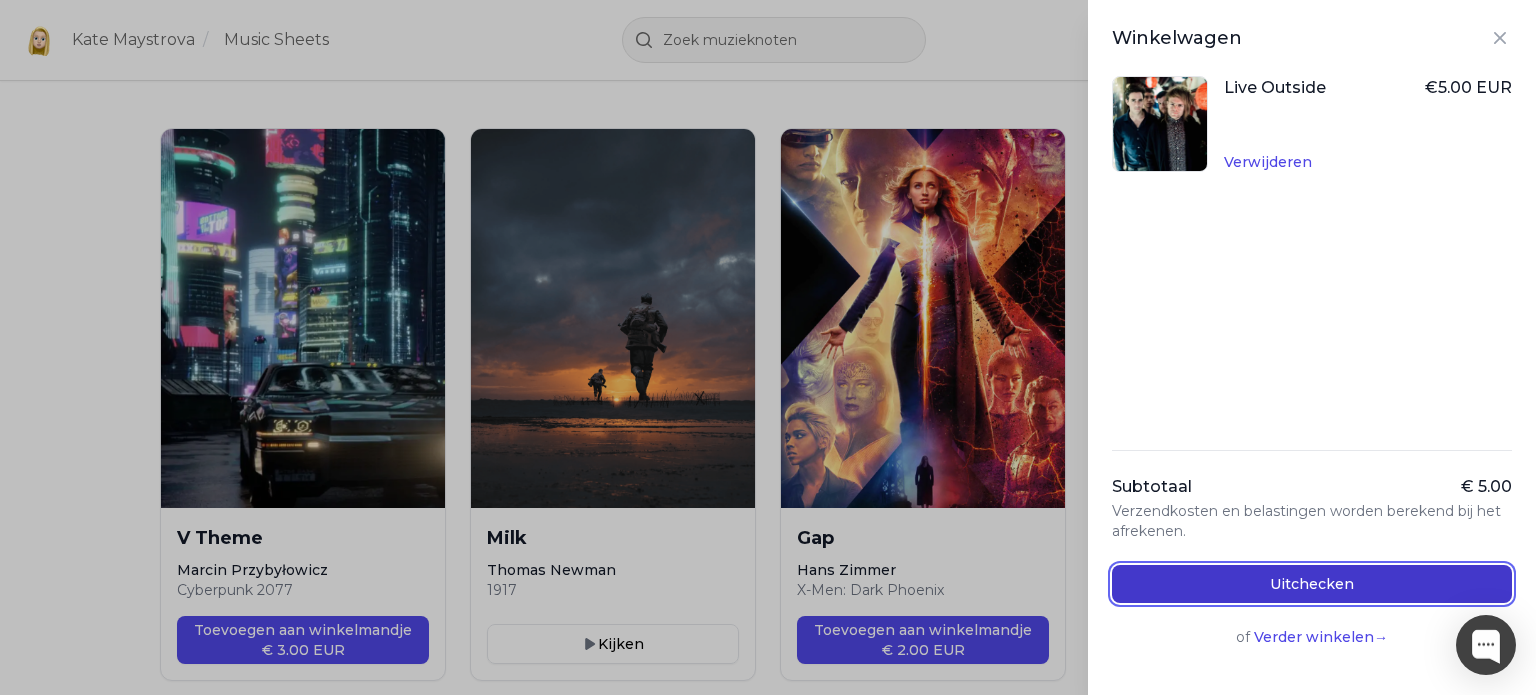 click on "Uitchecken" at bounding box center [1312, 584] 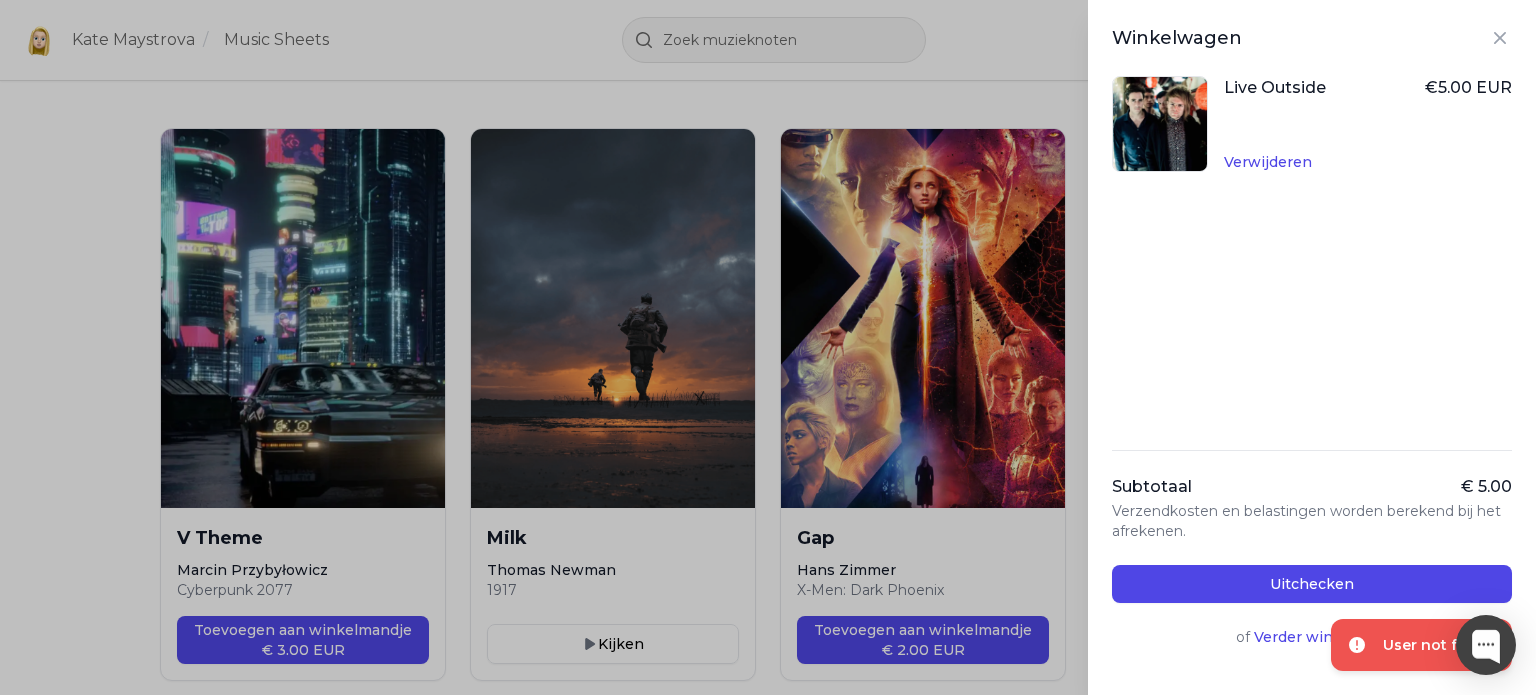 click on "of   Verder winkelen  →" at bounding box center [1312, 637] 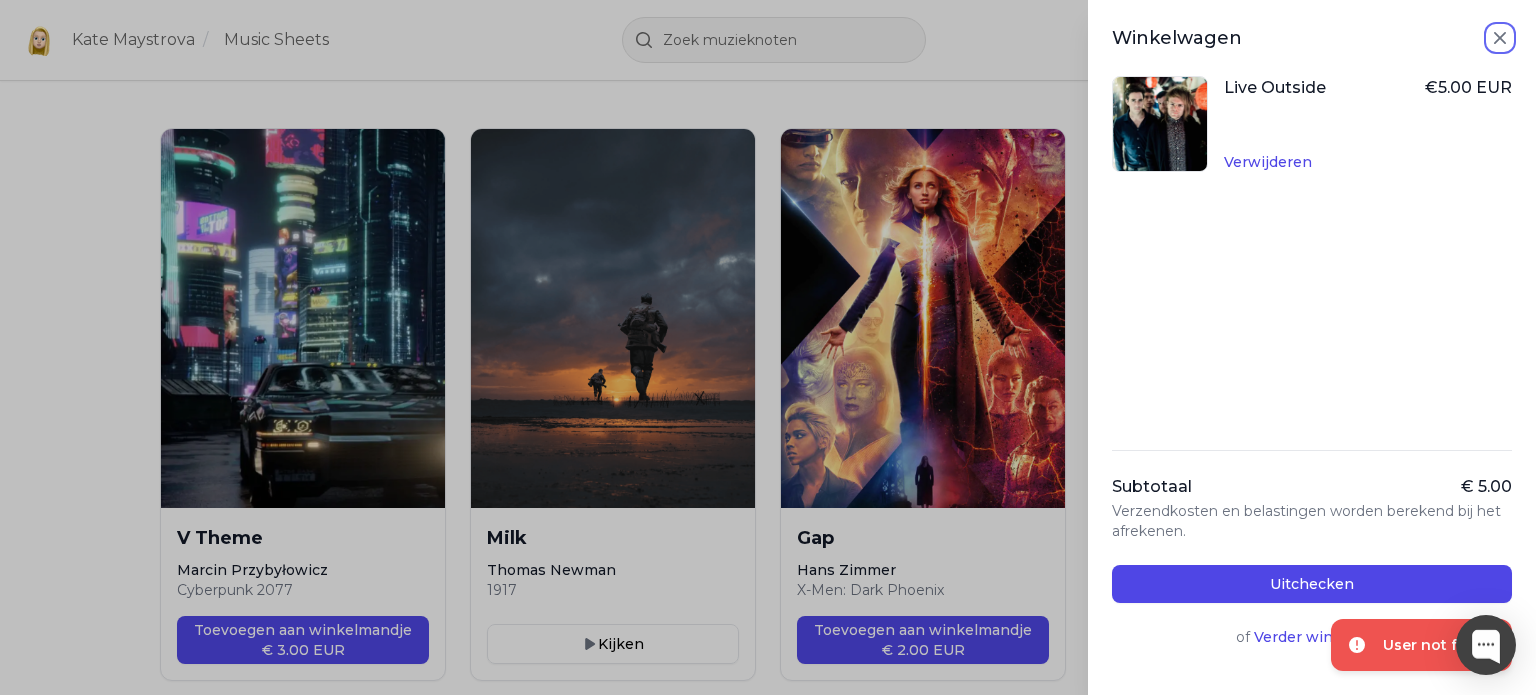 click 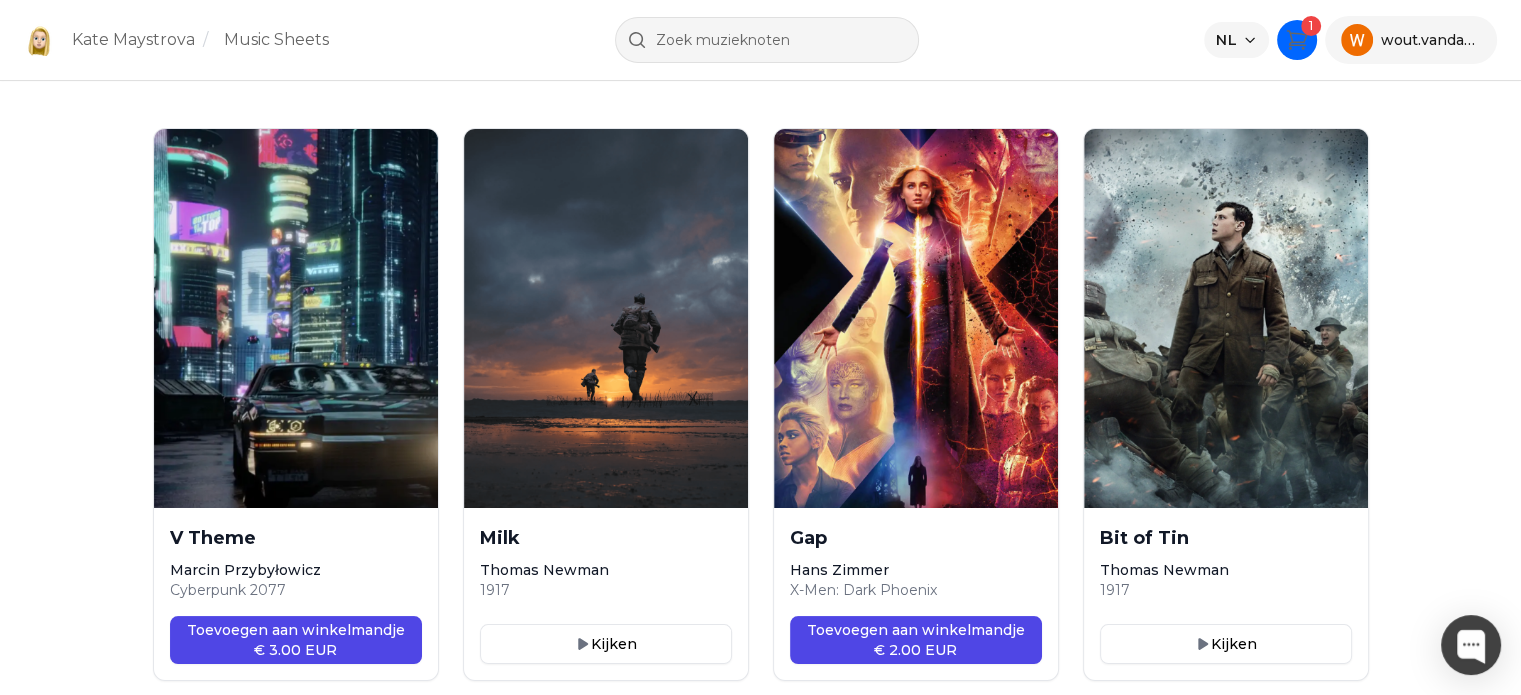 click 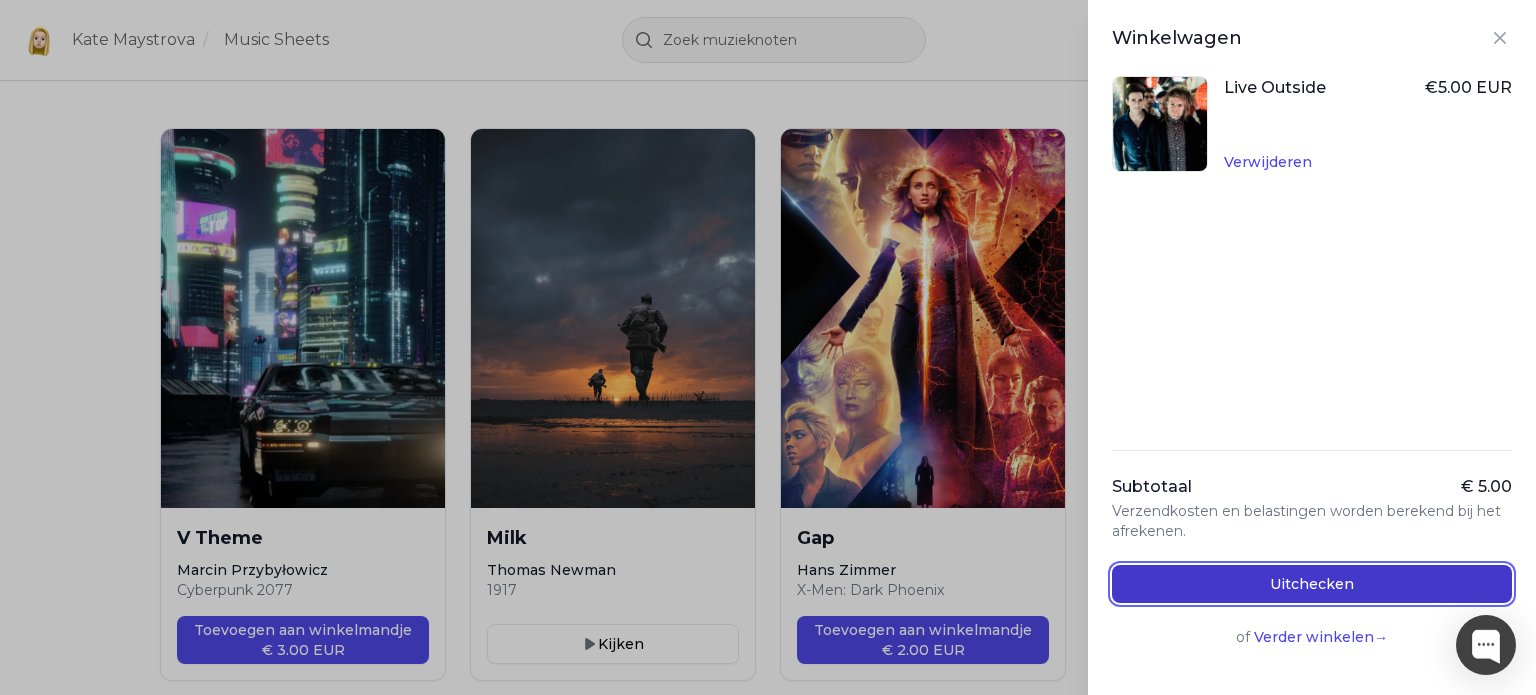 click on "Uitchecken" at bounding box center (1312, 584) 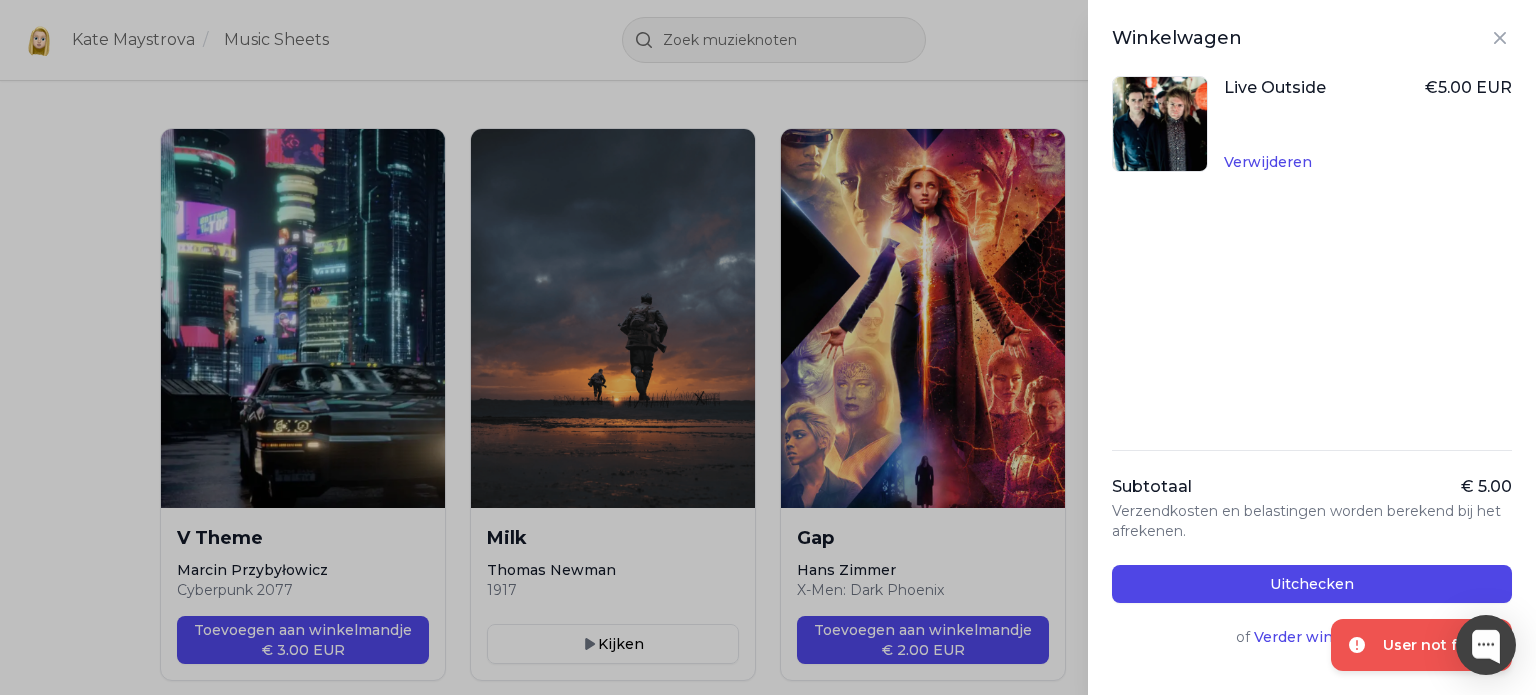 click on "User not found" at bounding box center [1439, 645] 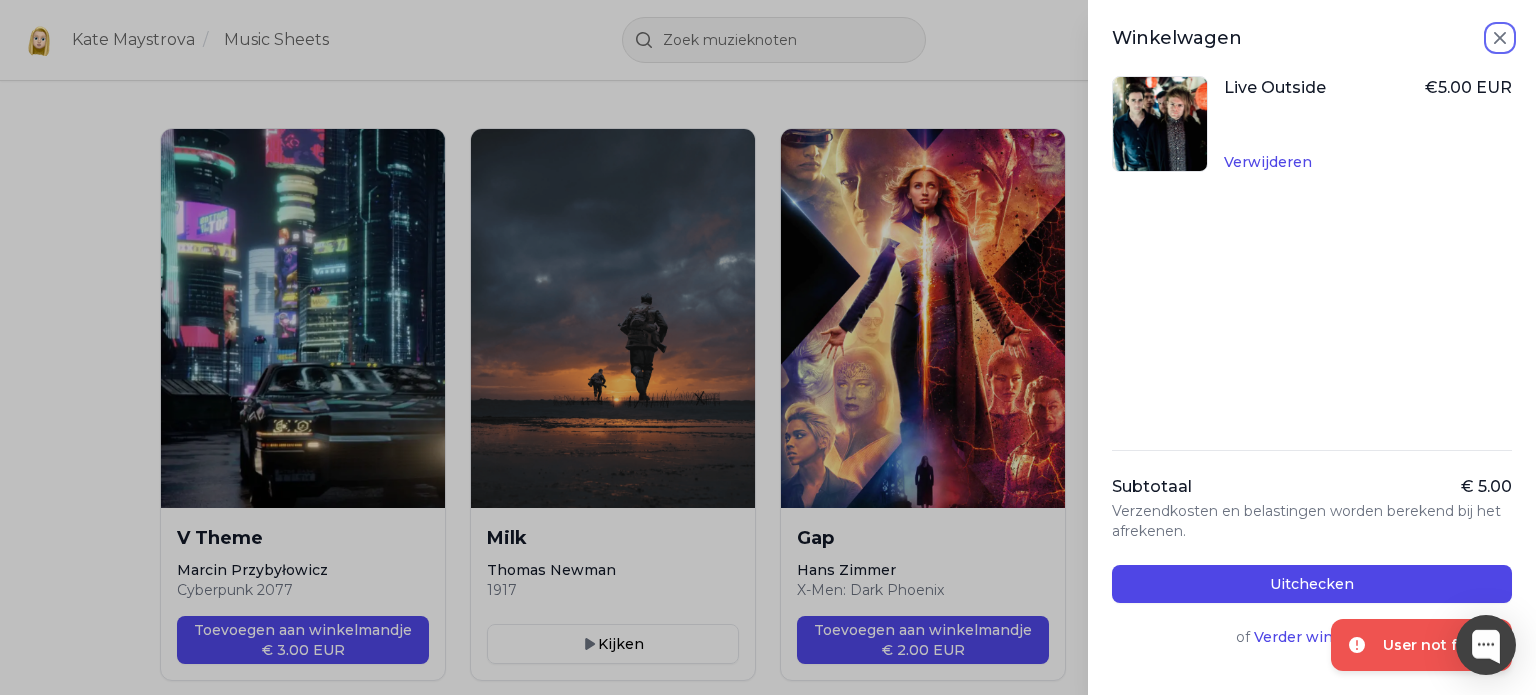 click 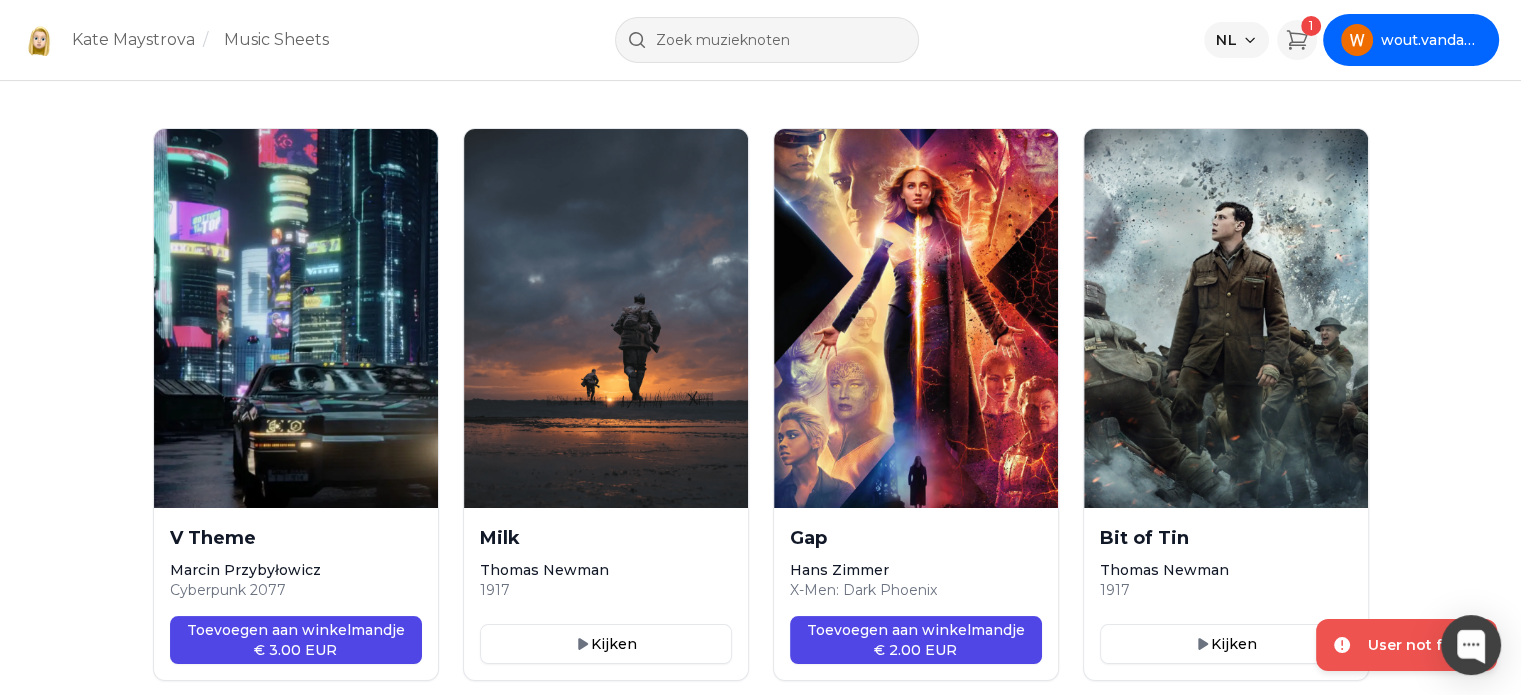 click on "[EMAIL]" at bounding box center [1431, 40] 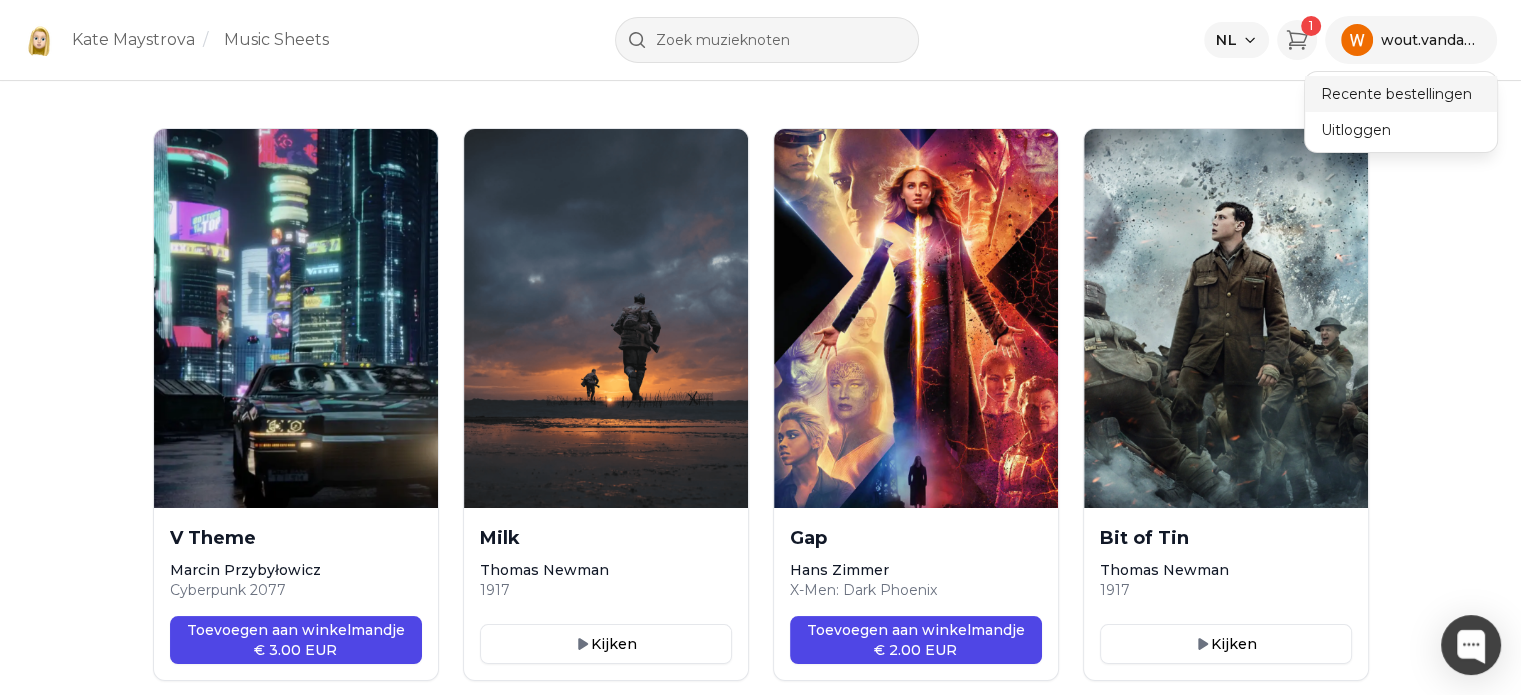 click on "Recente bestellingen" at bounding box center [1401, 94] 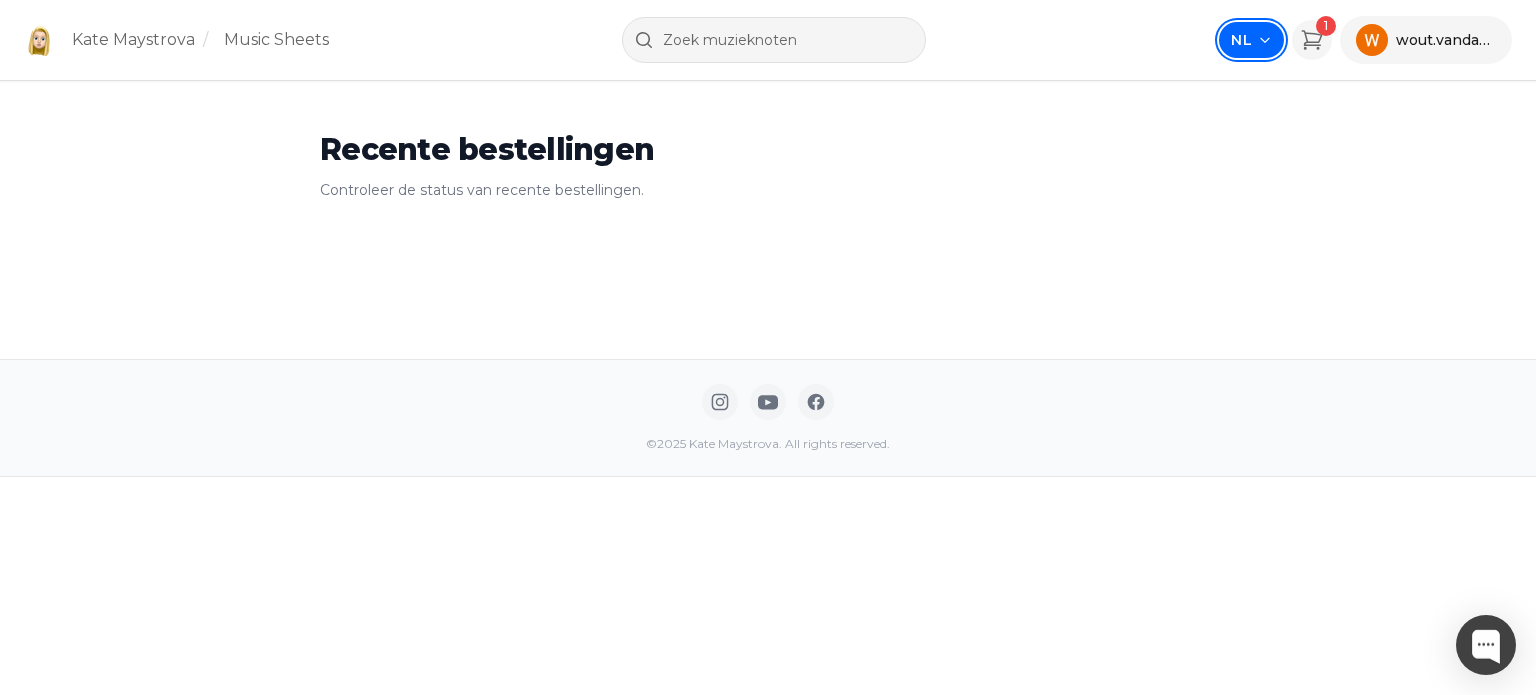 click on "[STATE]" at bounding box center (1241, 40) 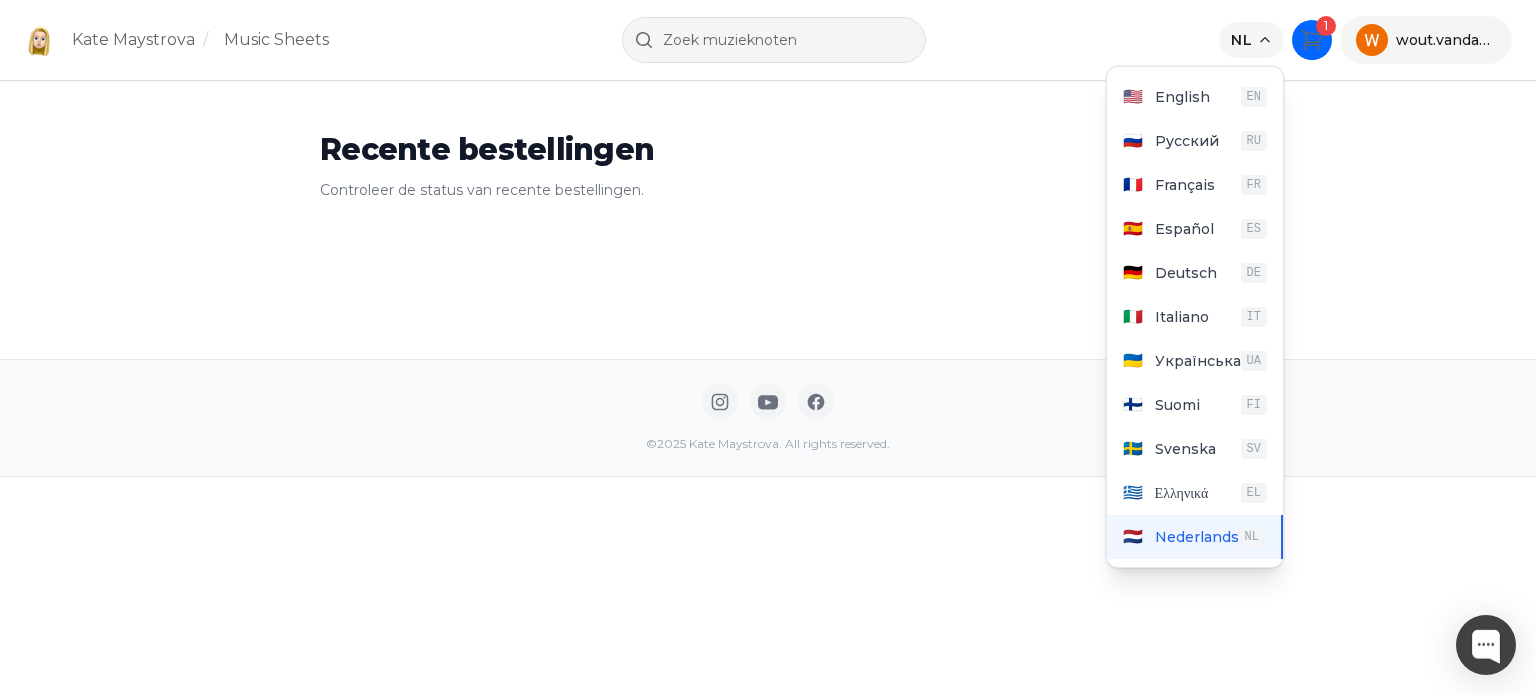 click 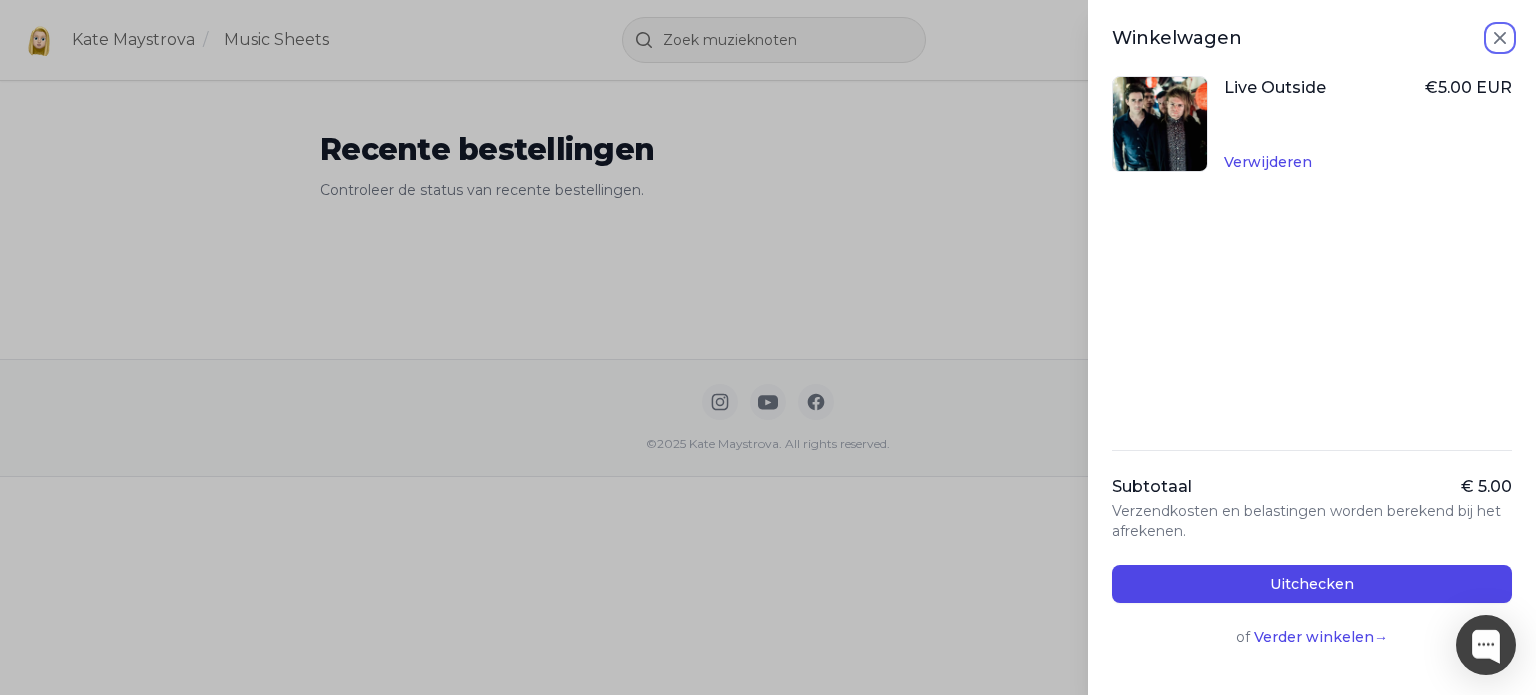 click 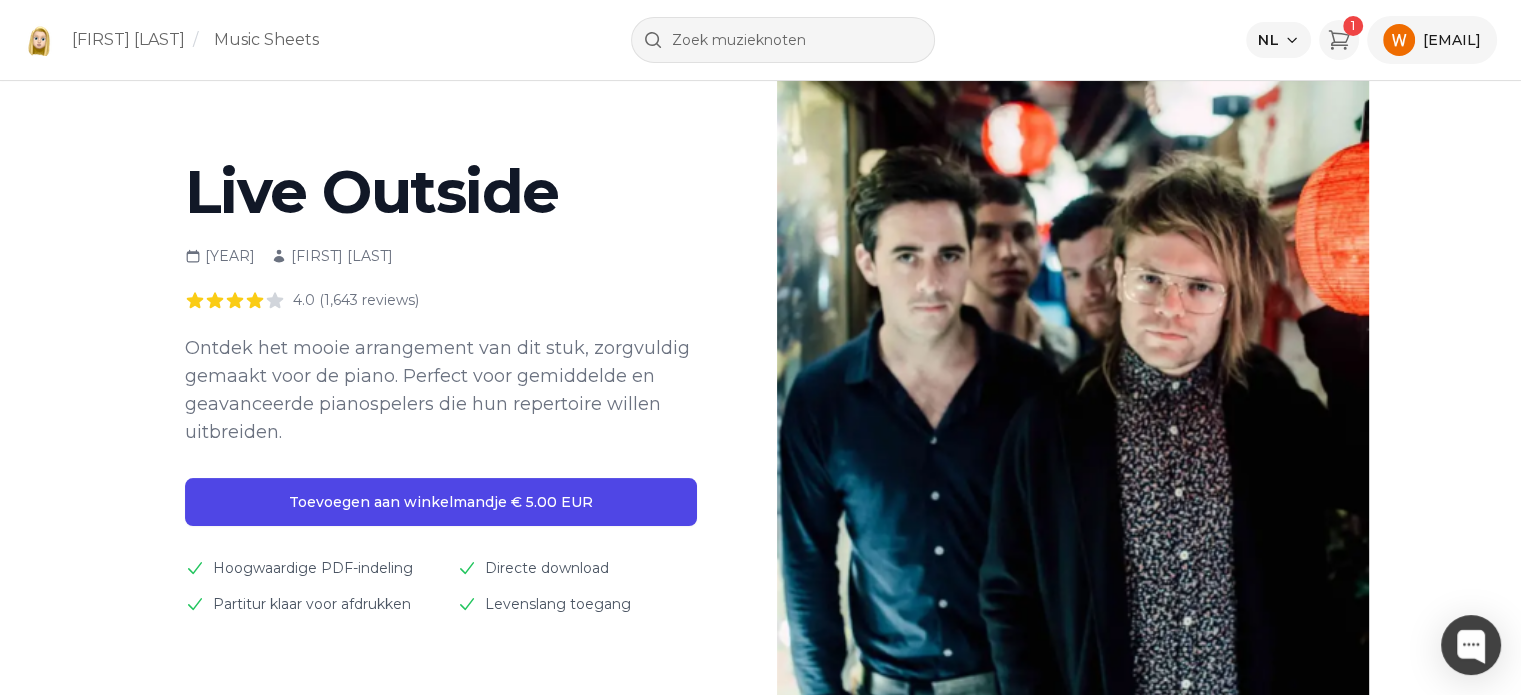 scroll, scrollTop: 200, scrollLeft: 0, axis: vertical 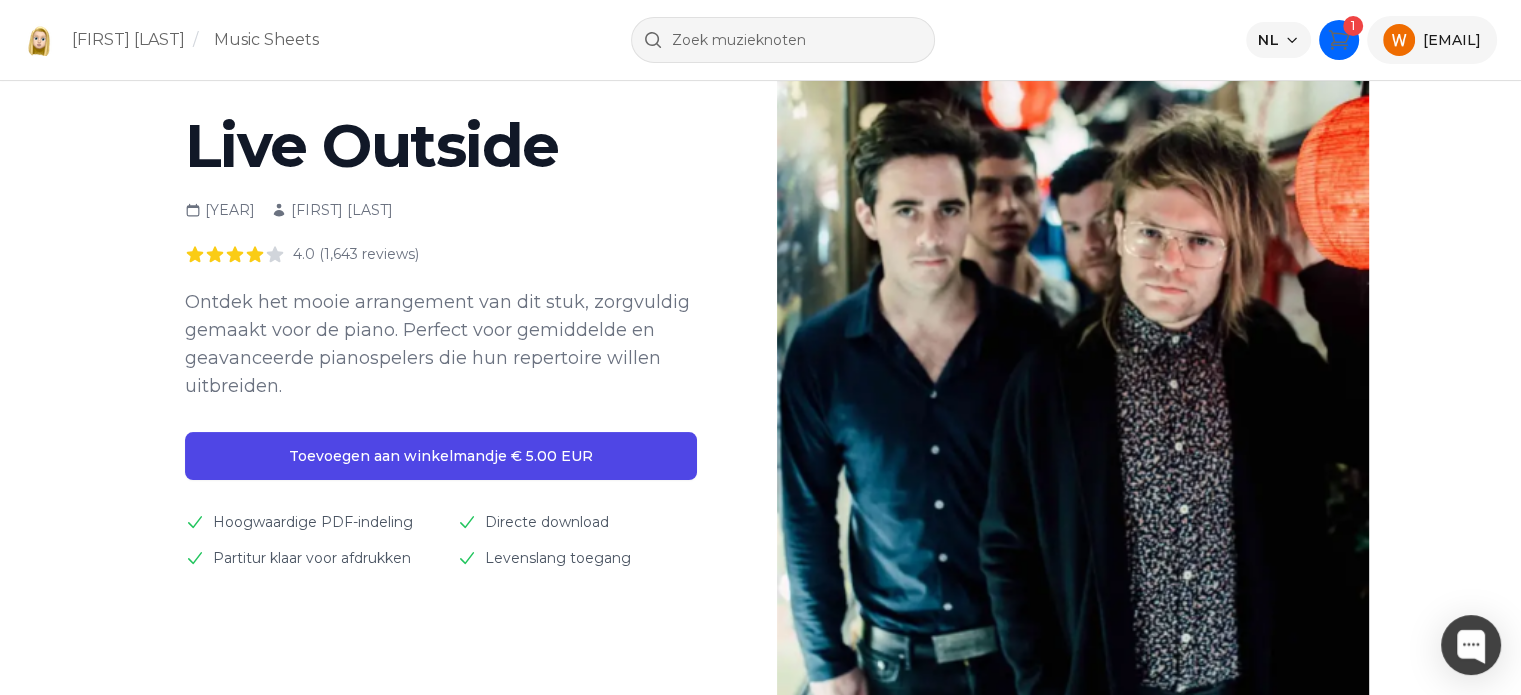 click 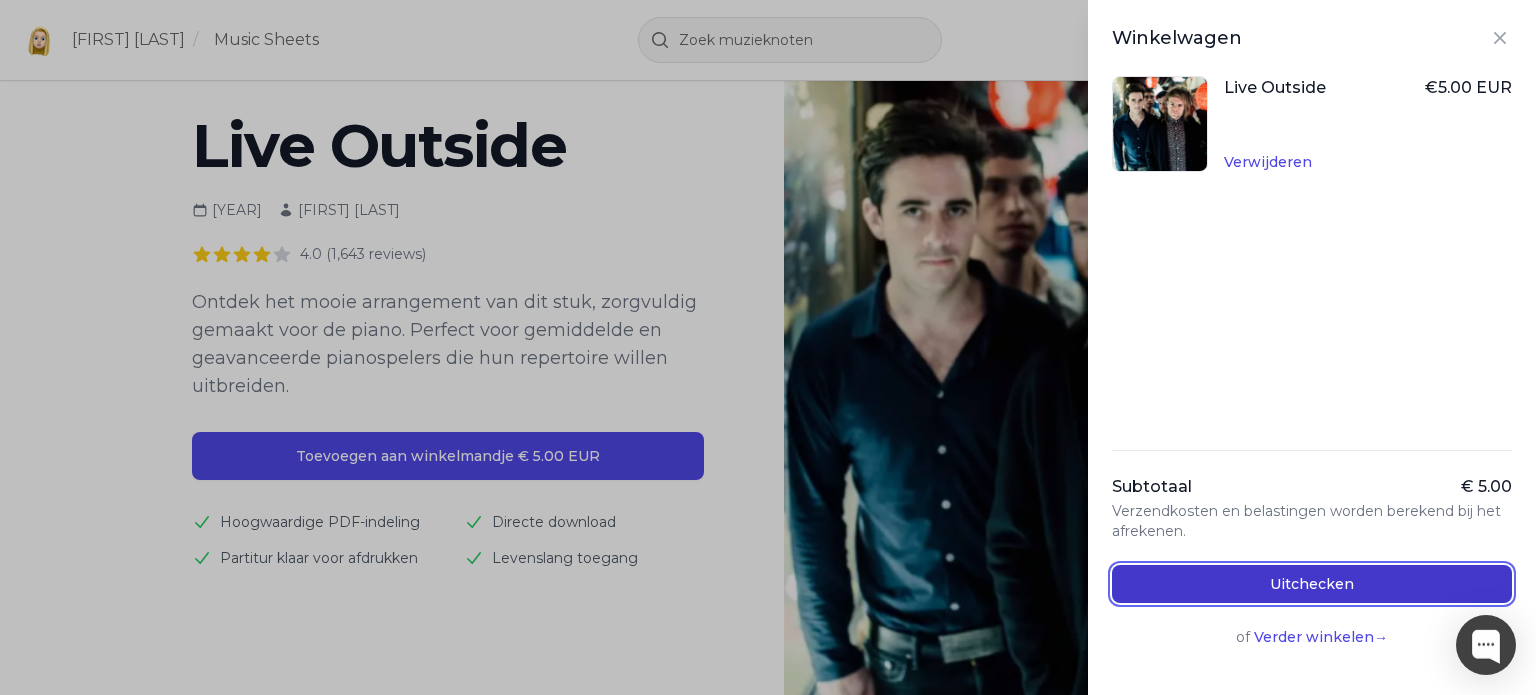 click on "Uitchecken" at bounding box center (1312, 584) 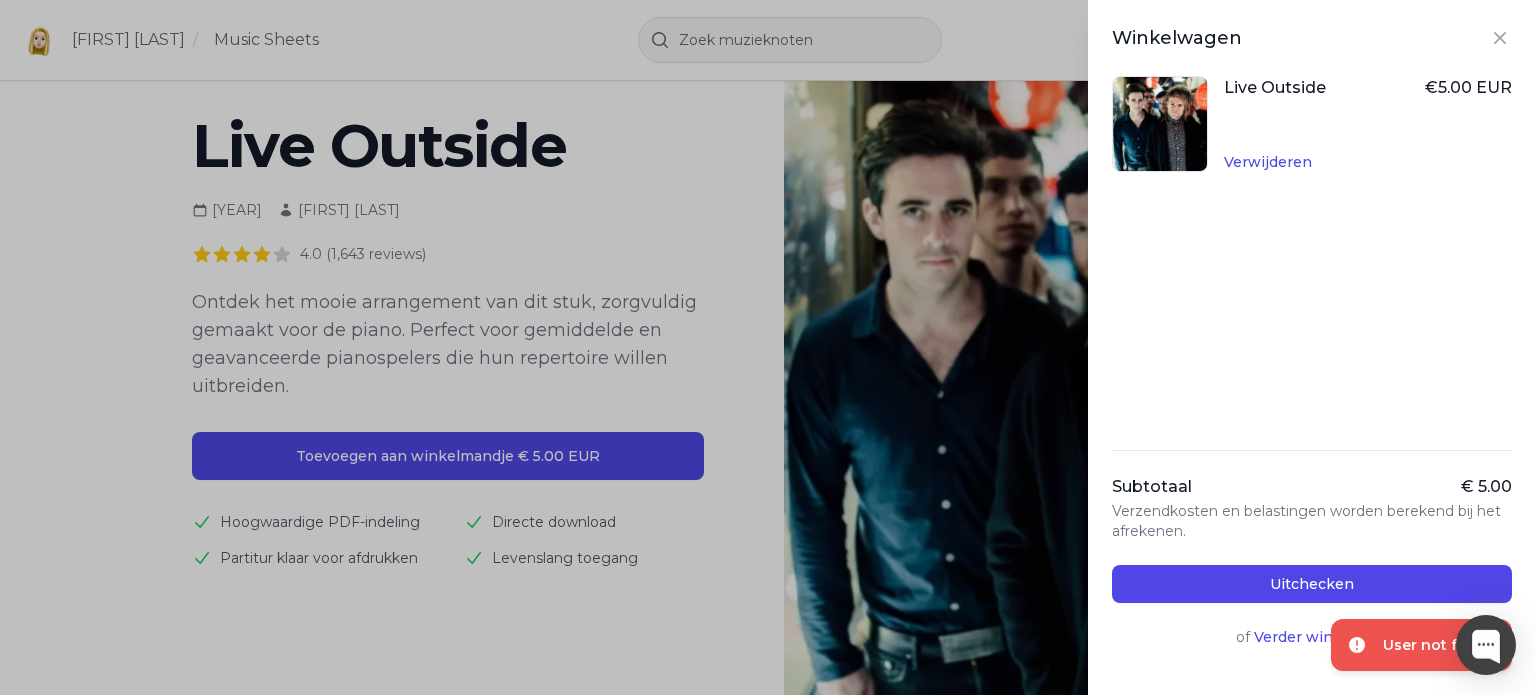 click on "User not found" at bounding box center (1439, 645) 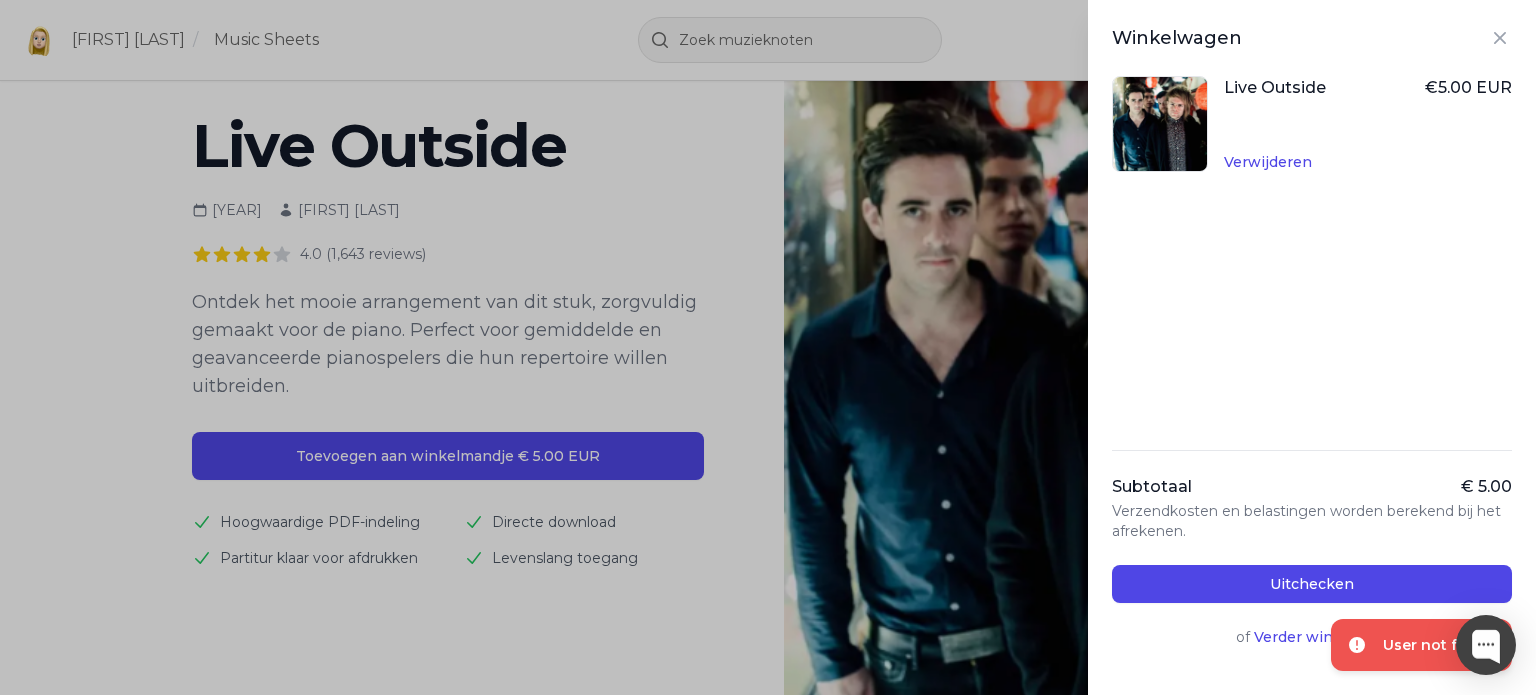 click on "User not found" at bounding box center (1439, 645) 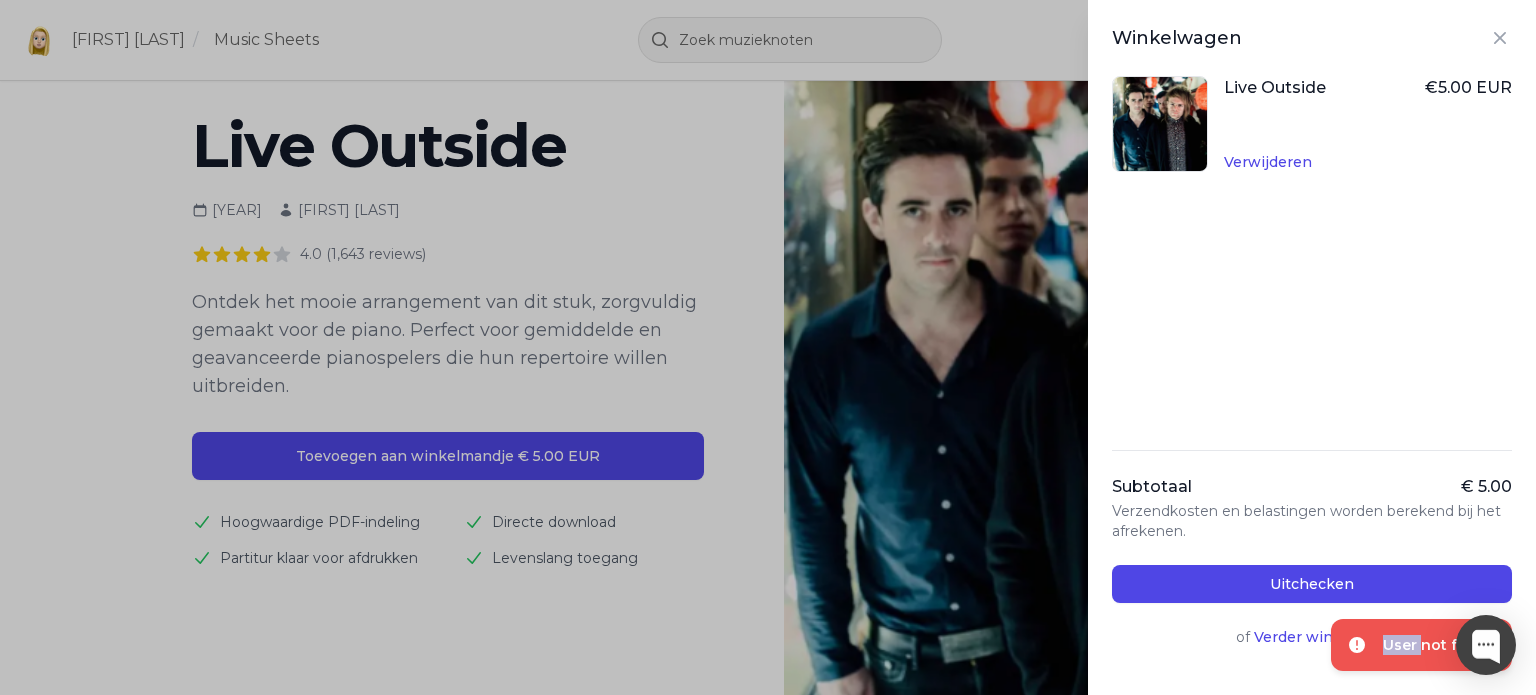 click on "User not found" at bounding box center [1439, 645] 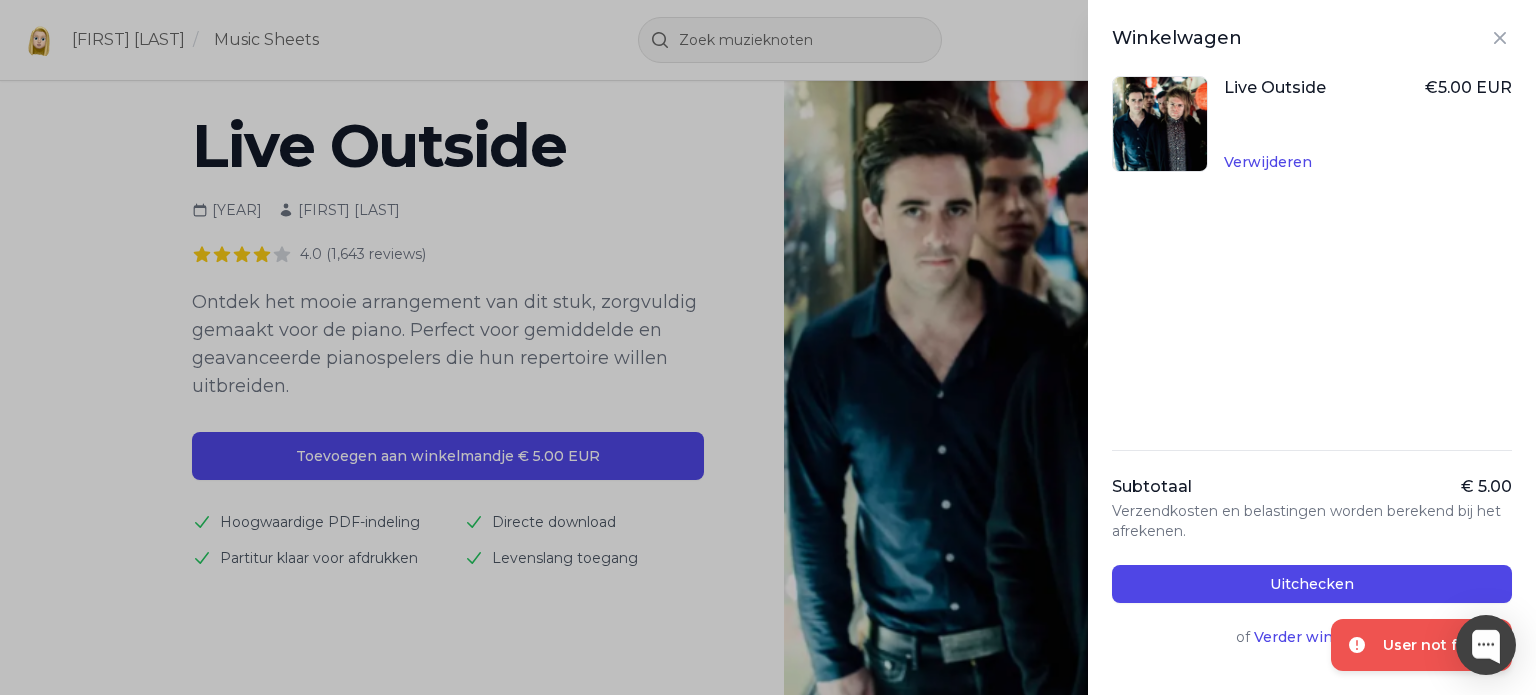 click on "User not found" at bounding box center (1421, 645) 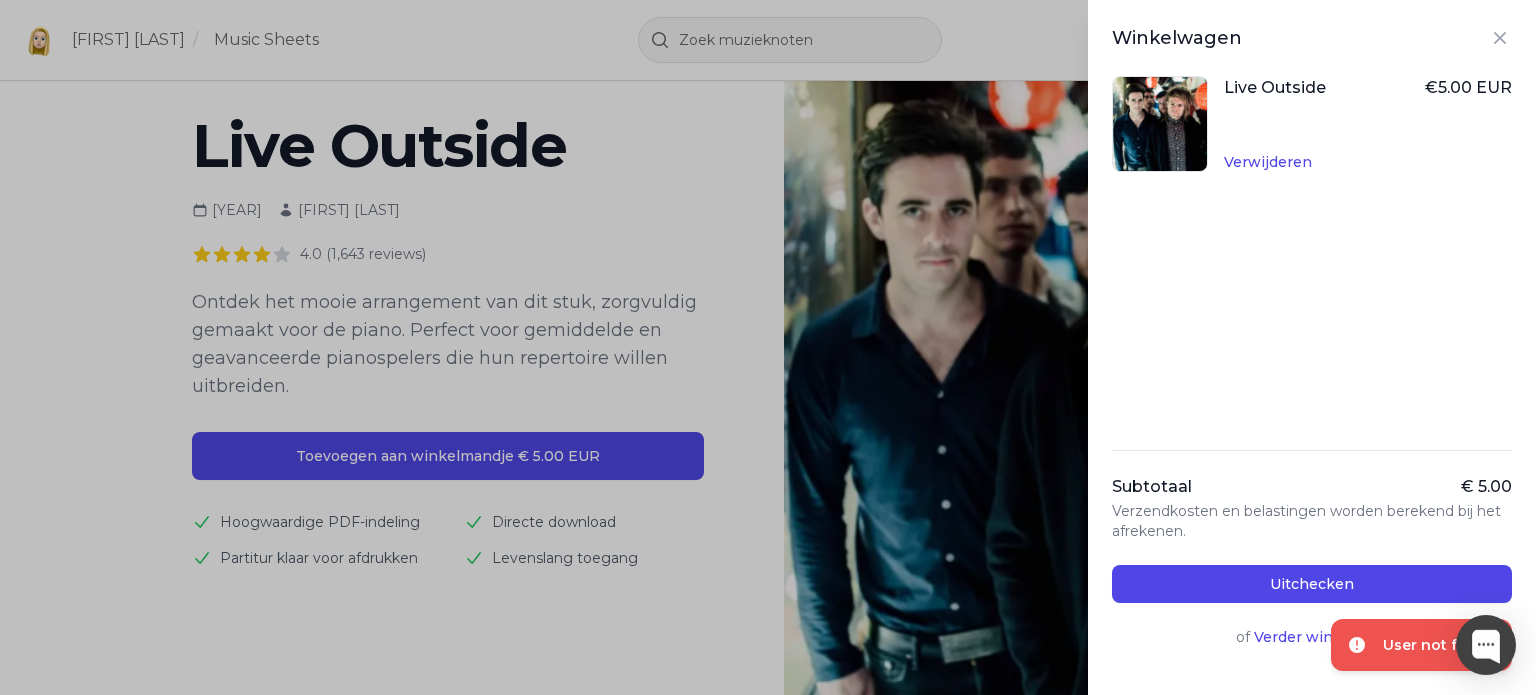 click 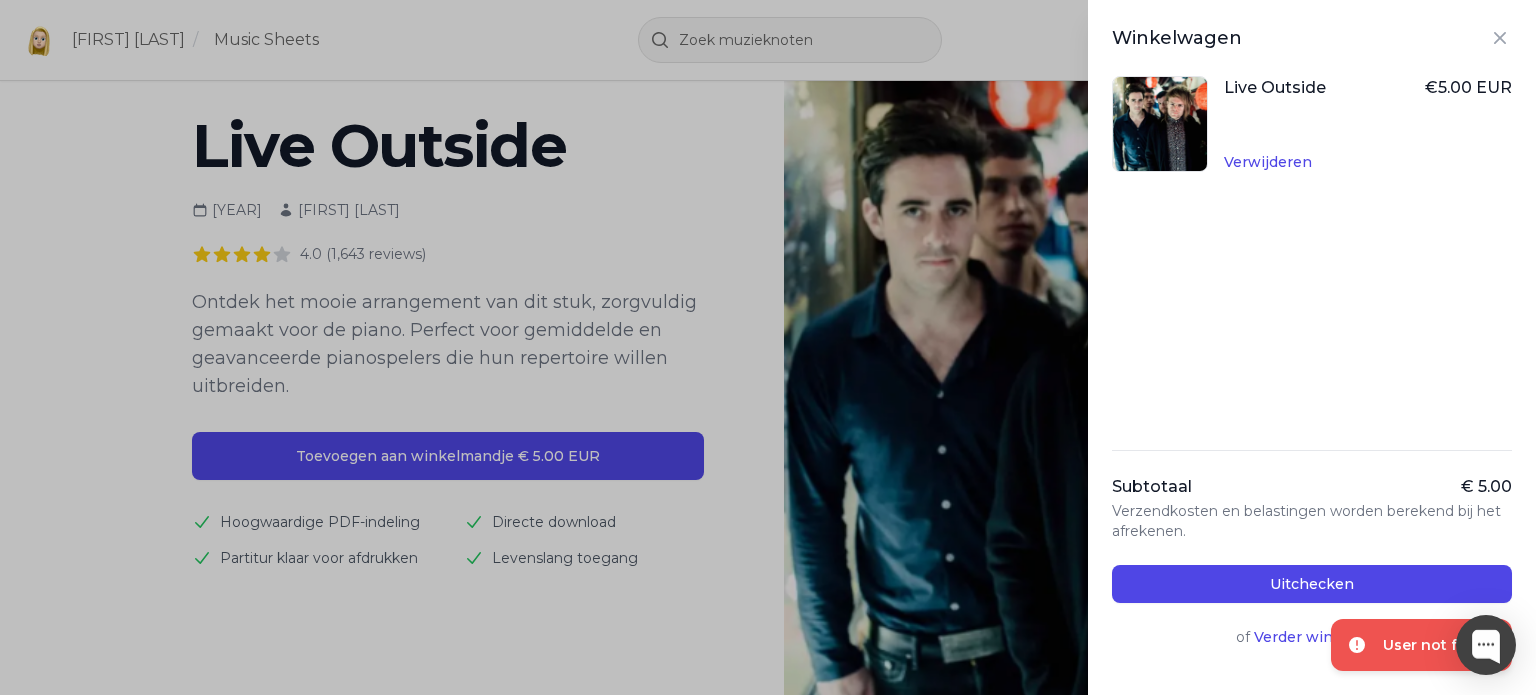click on "Winkelwagen Live Outside € 5.00   EUR Verwijderen Subtotaal €   5.00 Verzendkosten en belastingen worden berekend bij het afrekenen. Uitchecken of   Verder winkelen  →" at bounding box center (768, 347) 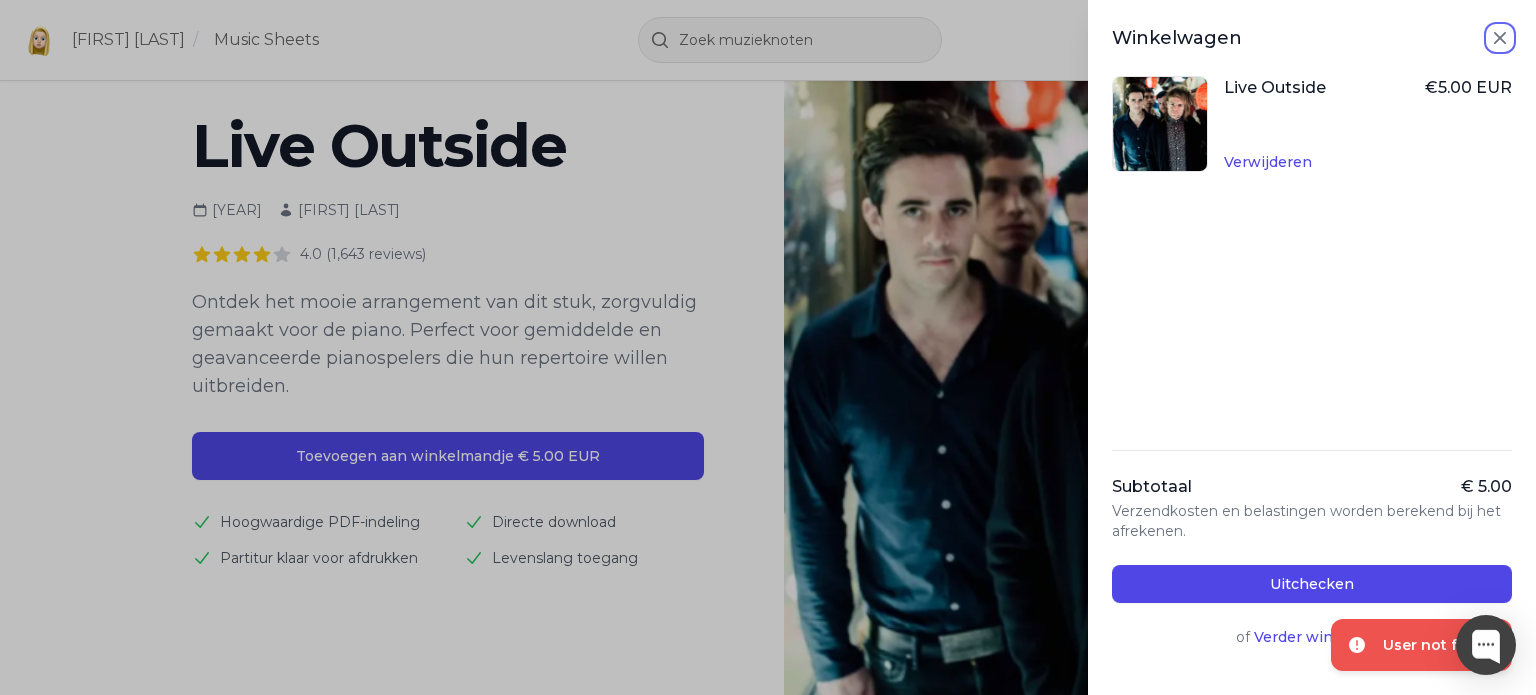 click 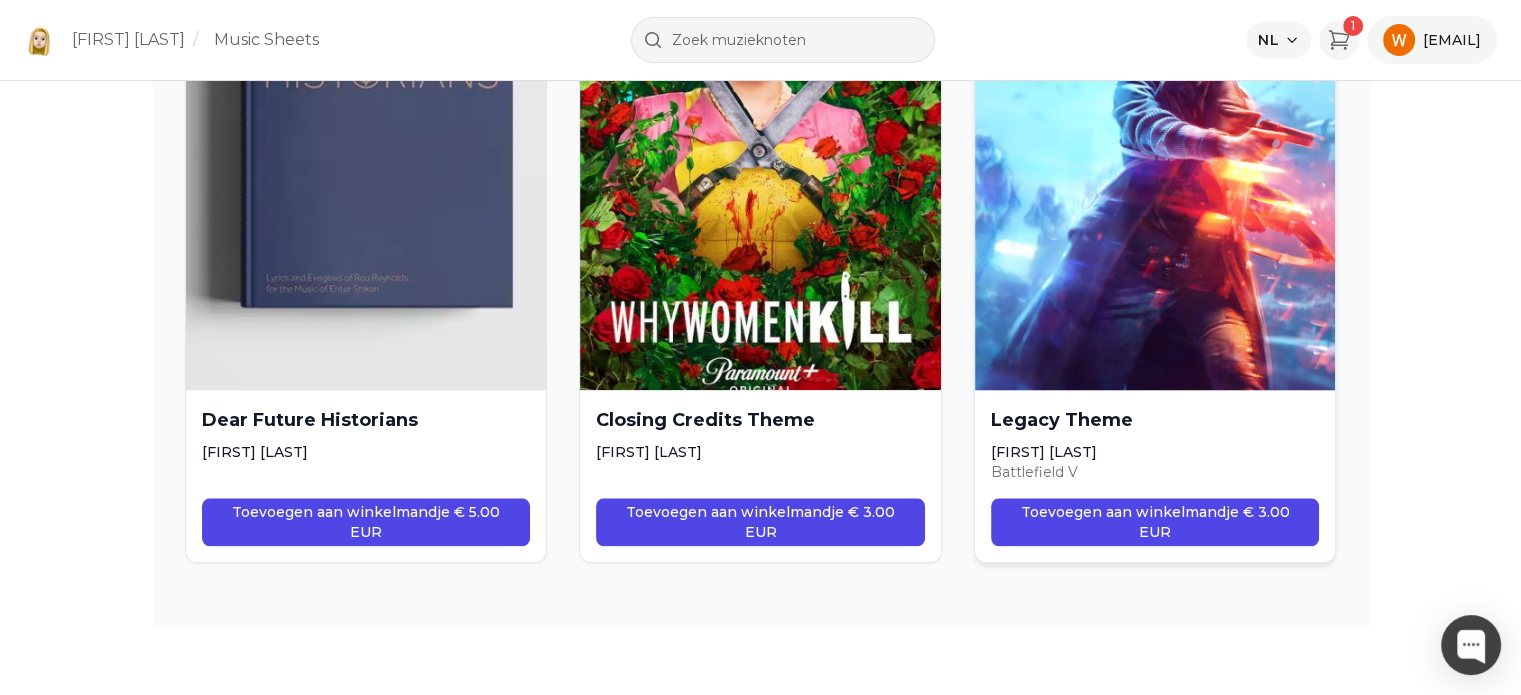 scroll, scrollTop: 2160, scrollLeft: 0, axis: vertical 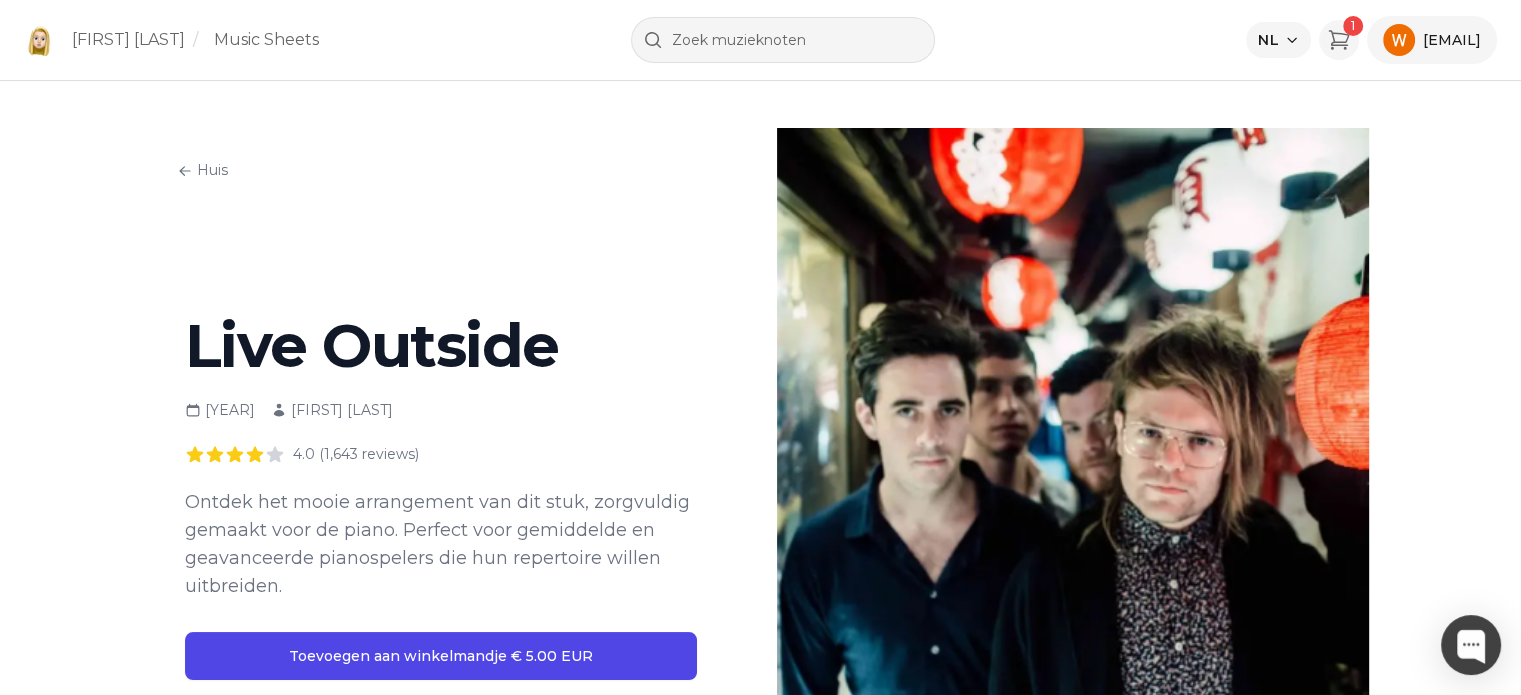 drag, startPoint x: 1119, startPoint y: 527, endPoint x: 1101, endPoint y: 5, distance: 522.31024 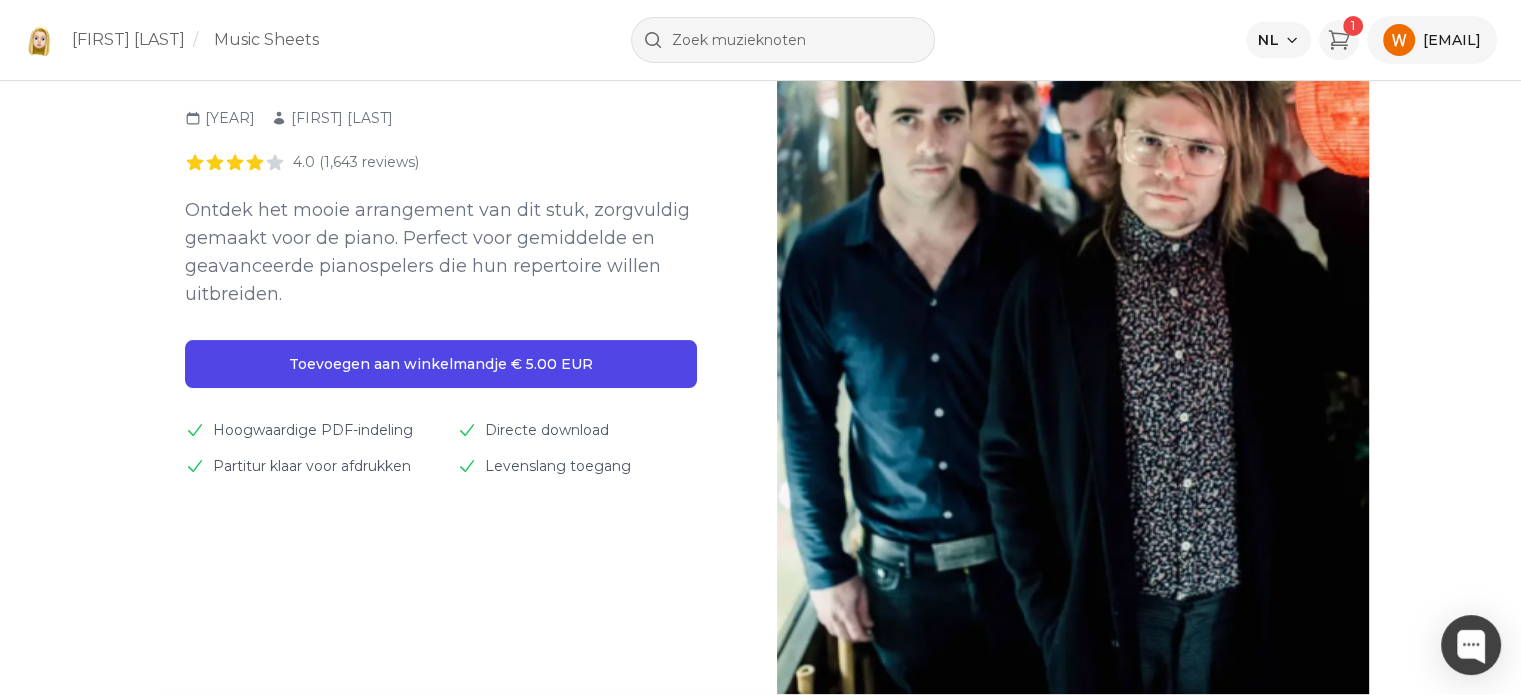 scroll, scrollTop: 300, scrollLeft: 0, axis: vertical 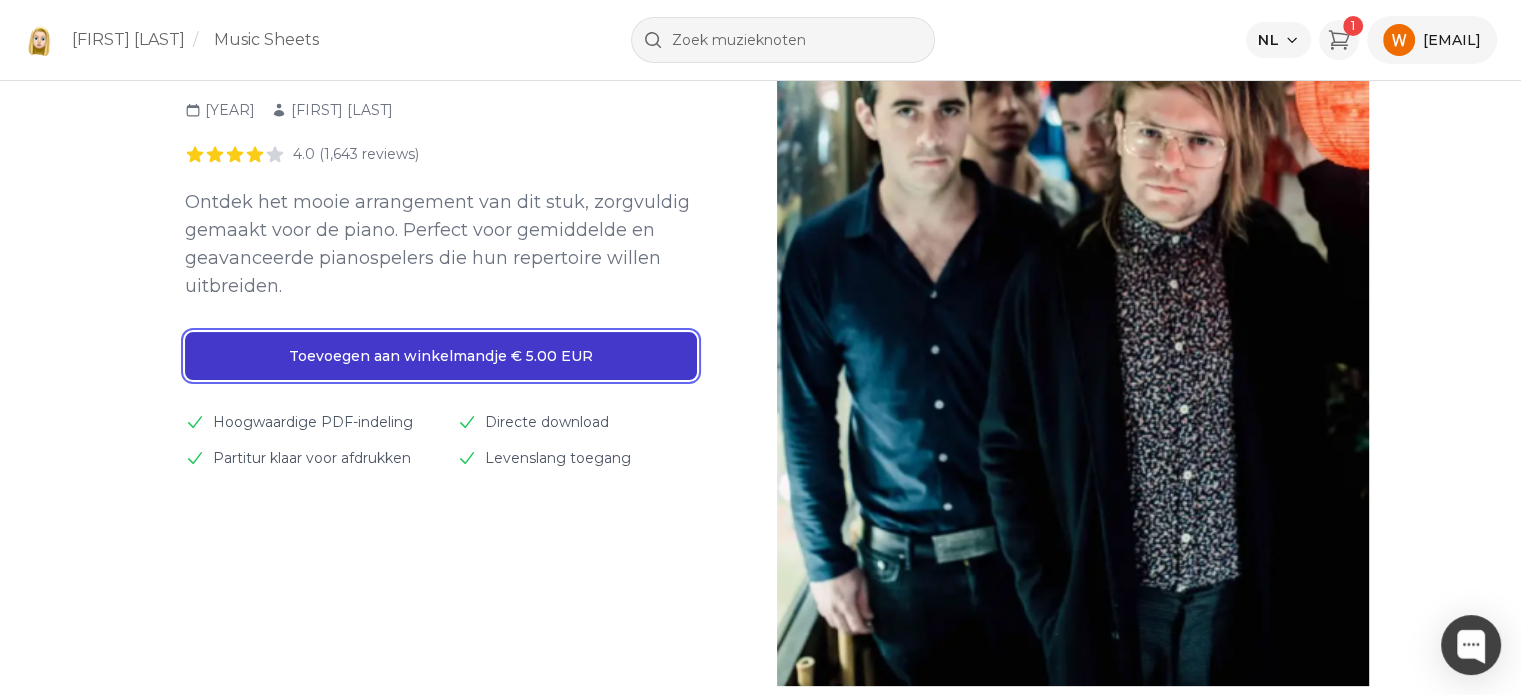 click on "Toevoegen aan winkelmandje € [PRICE] EUR" at bounding box center [441, 356] 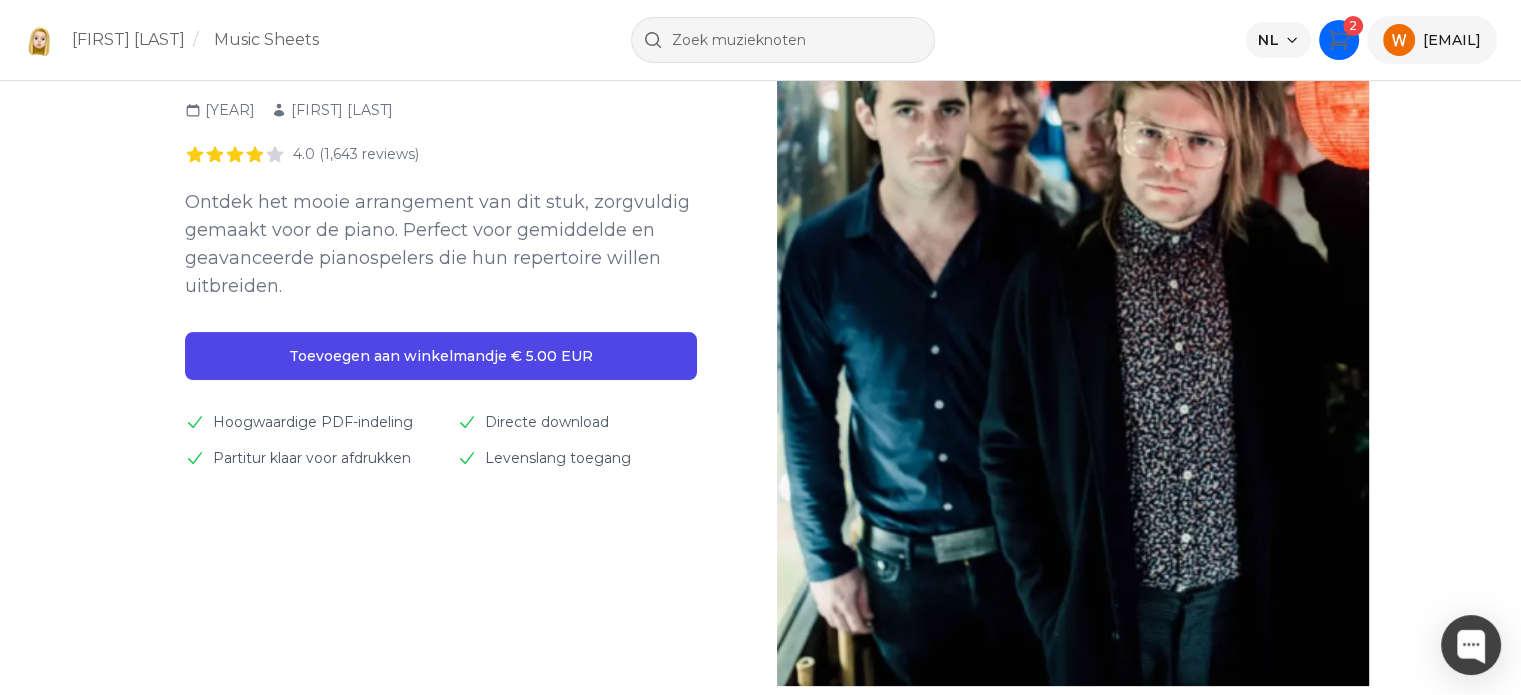 click 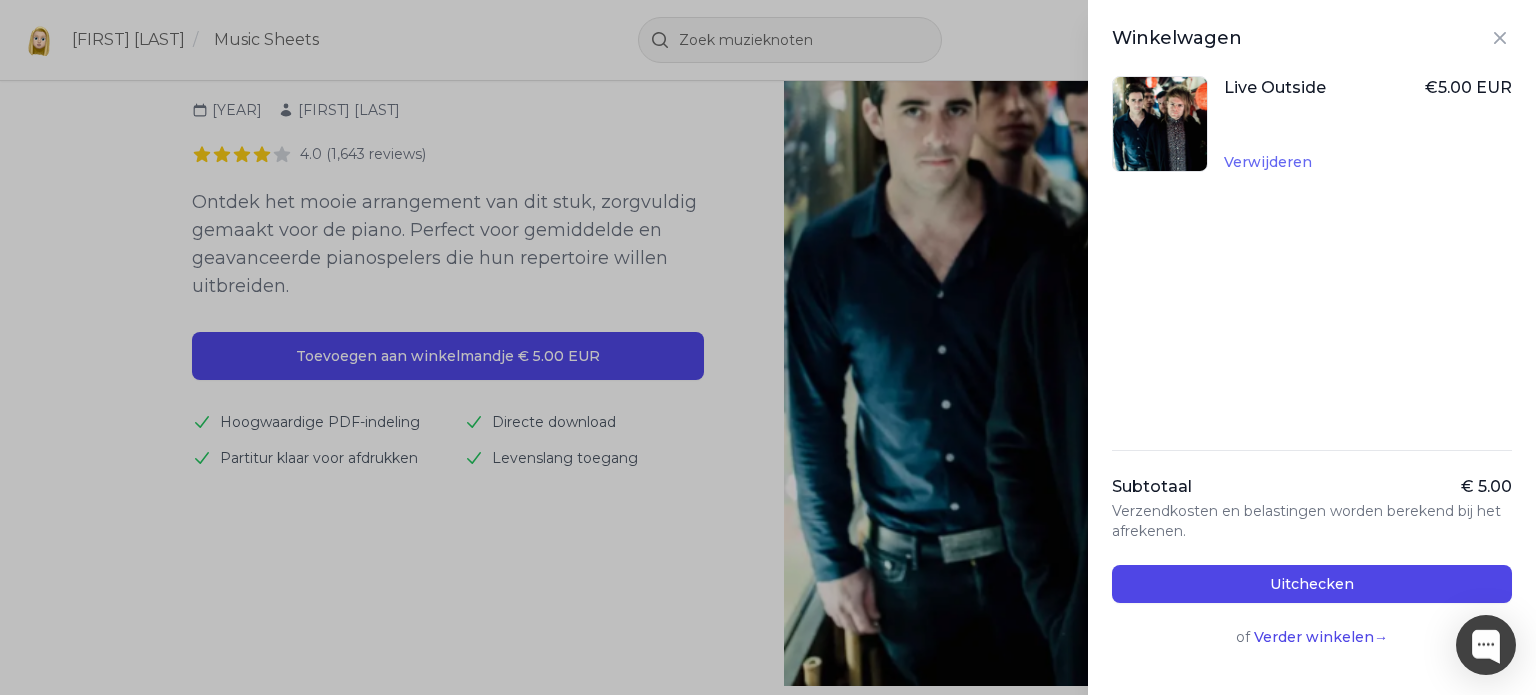 click on "Verwijderen" at bounding box center [1268, 162] 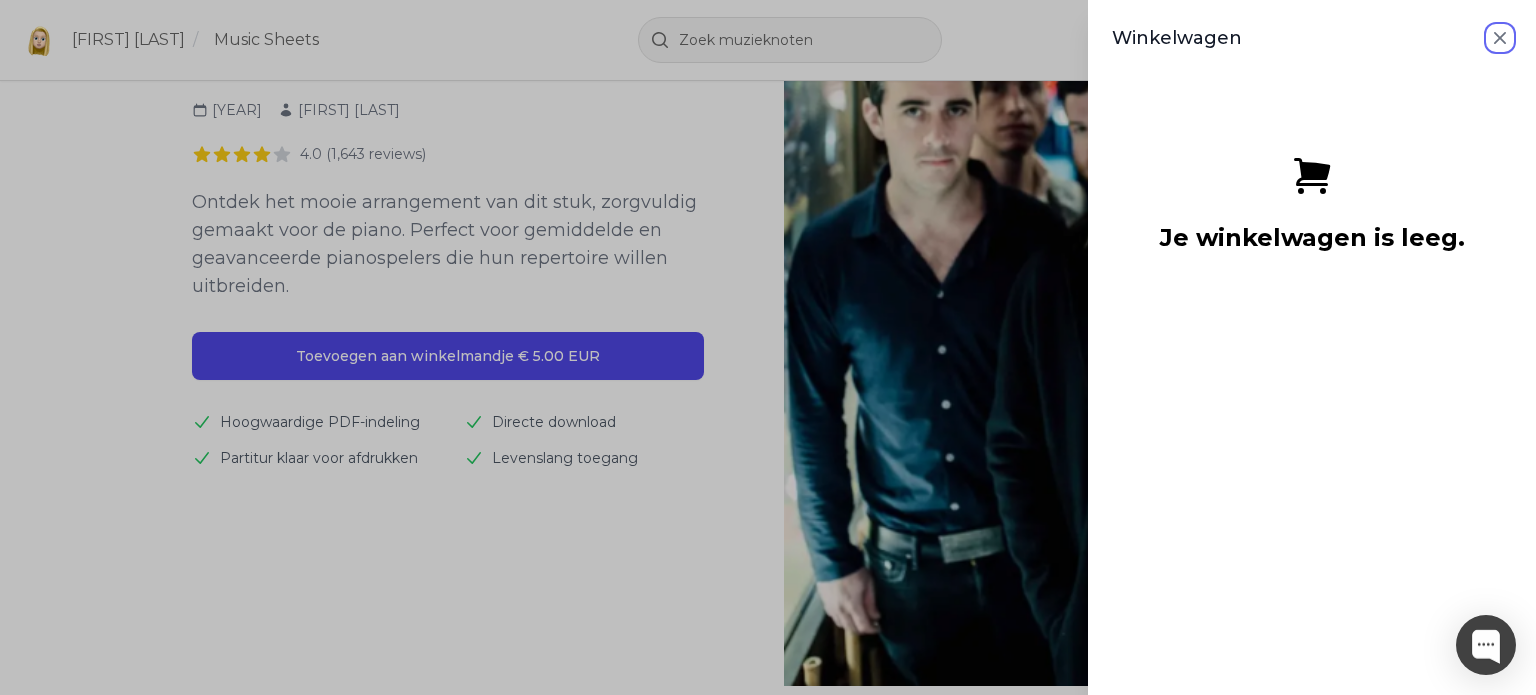 click 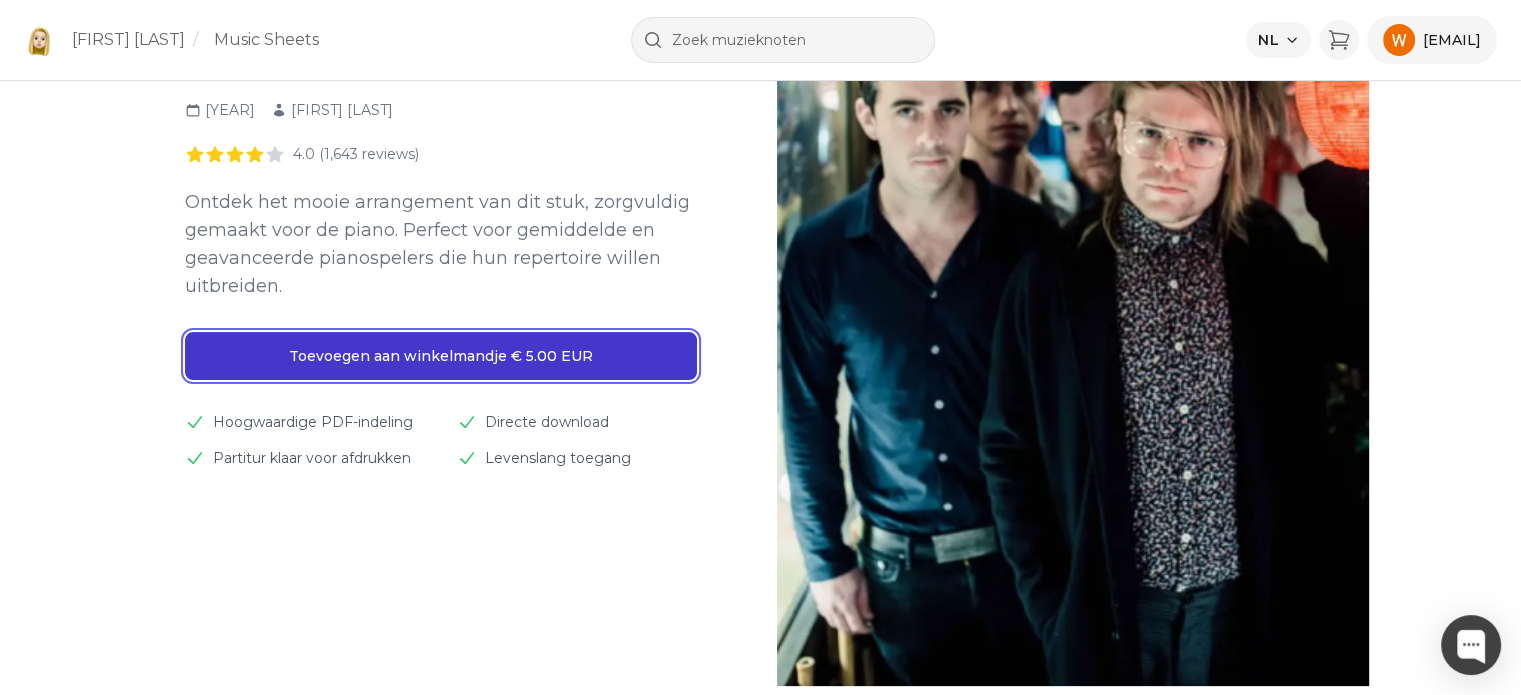 click on "Toevoegen aan winkelmandje € [PRICE] EUR" at bounding box center [441, 356] 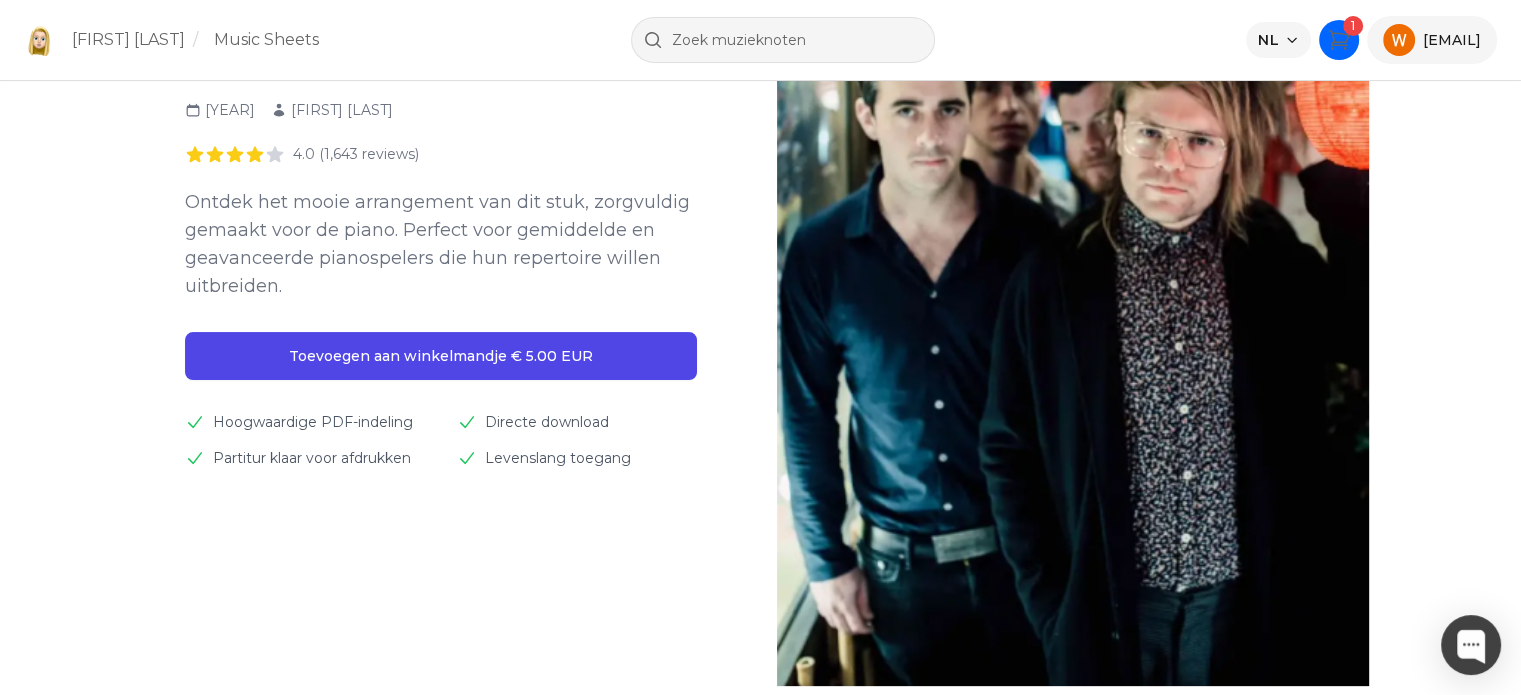 click 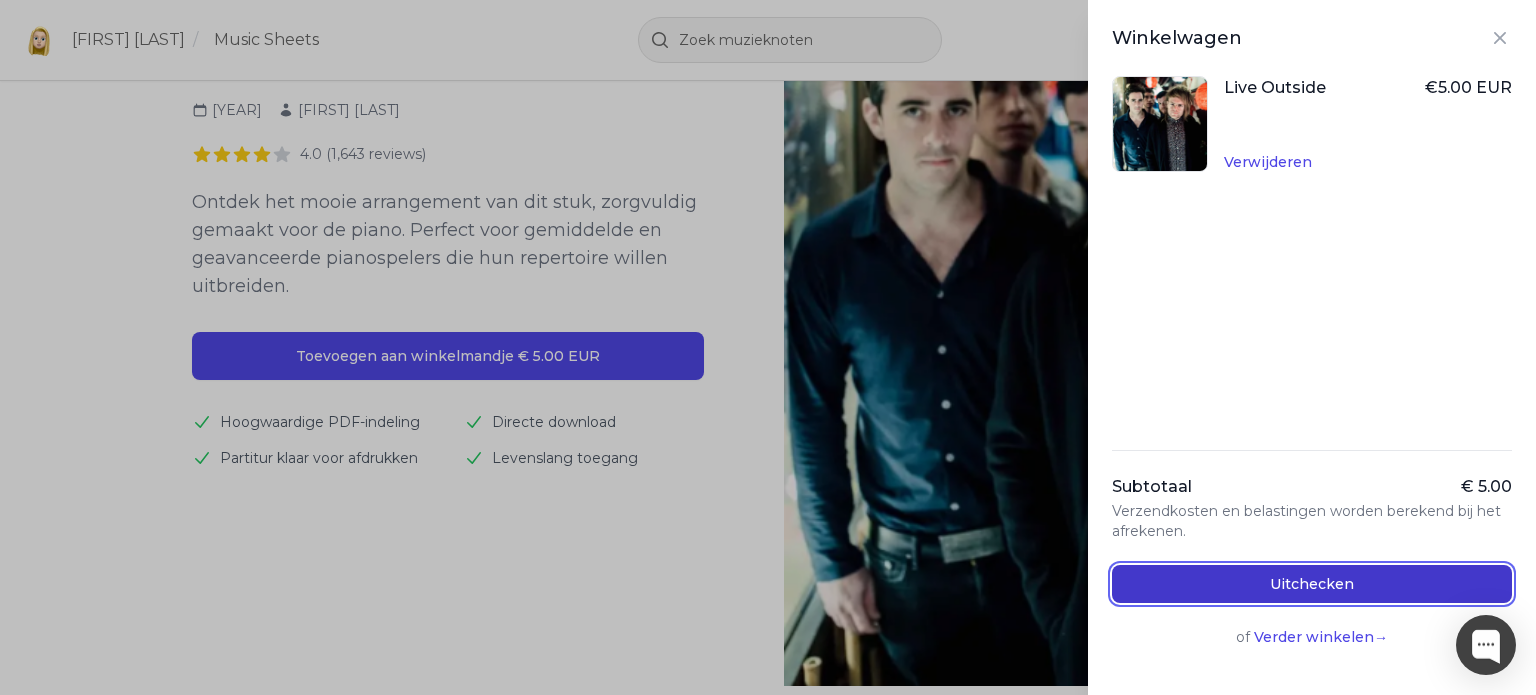 click on "Uitchecken" at bounding box center [1312, 584] 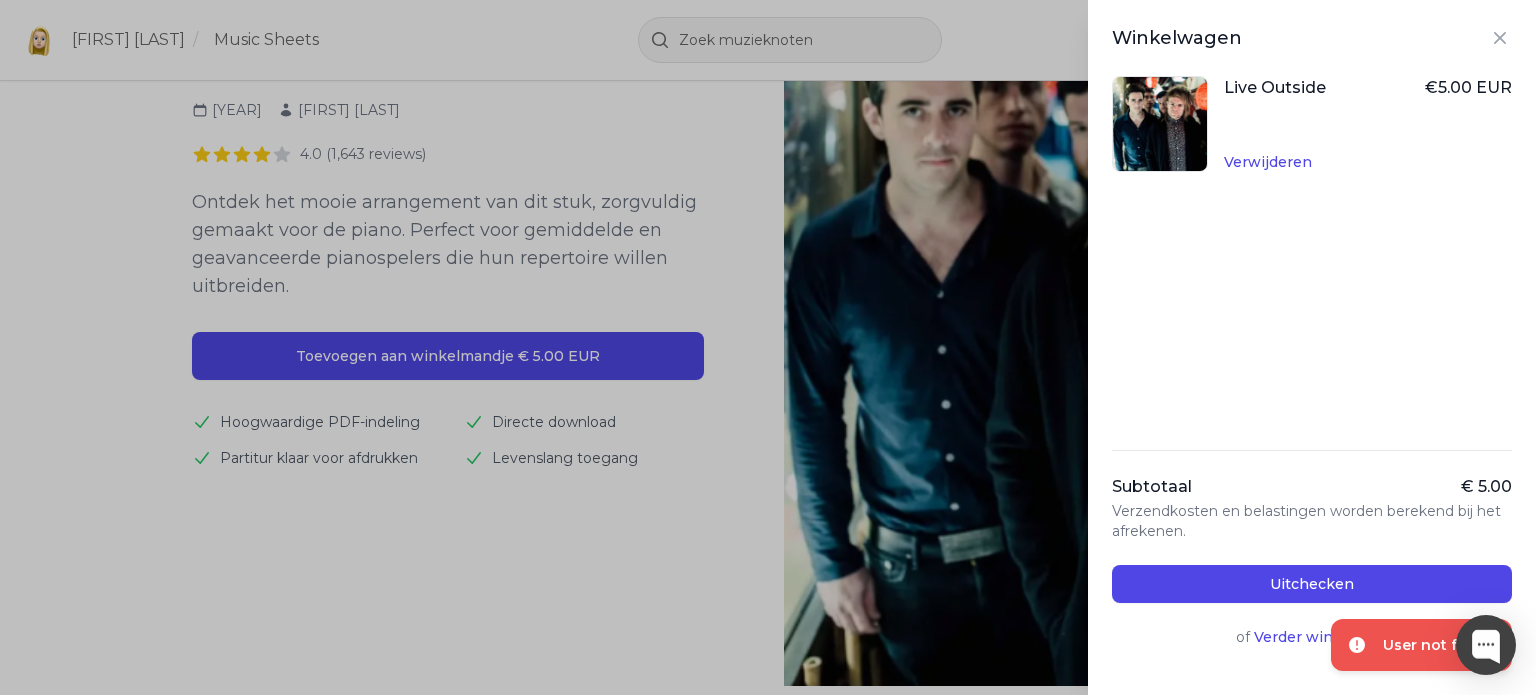 drag, startPoint x: 828, startPoint y: 527, endPoint x: 879, endPoint y: 471, distance: 75.74299 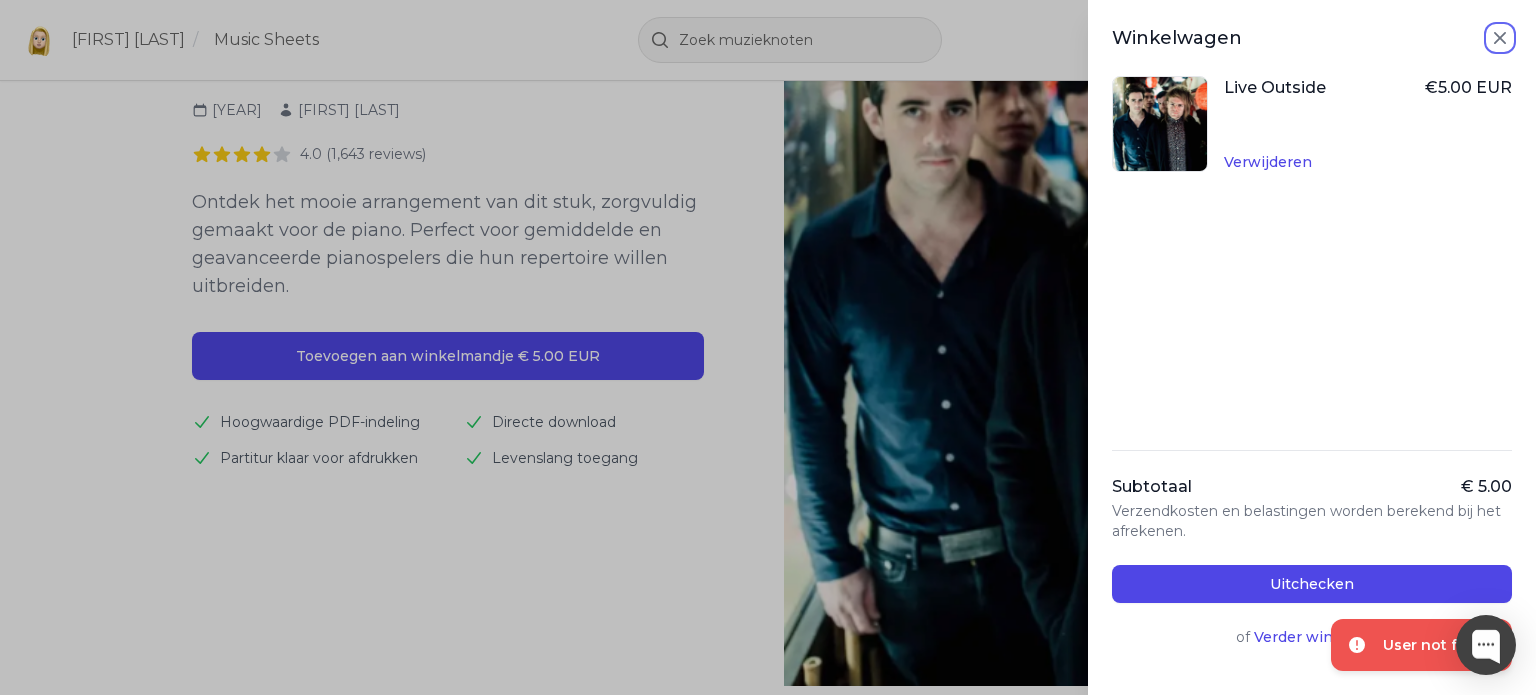 click 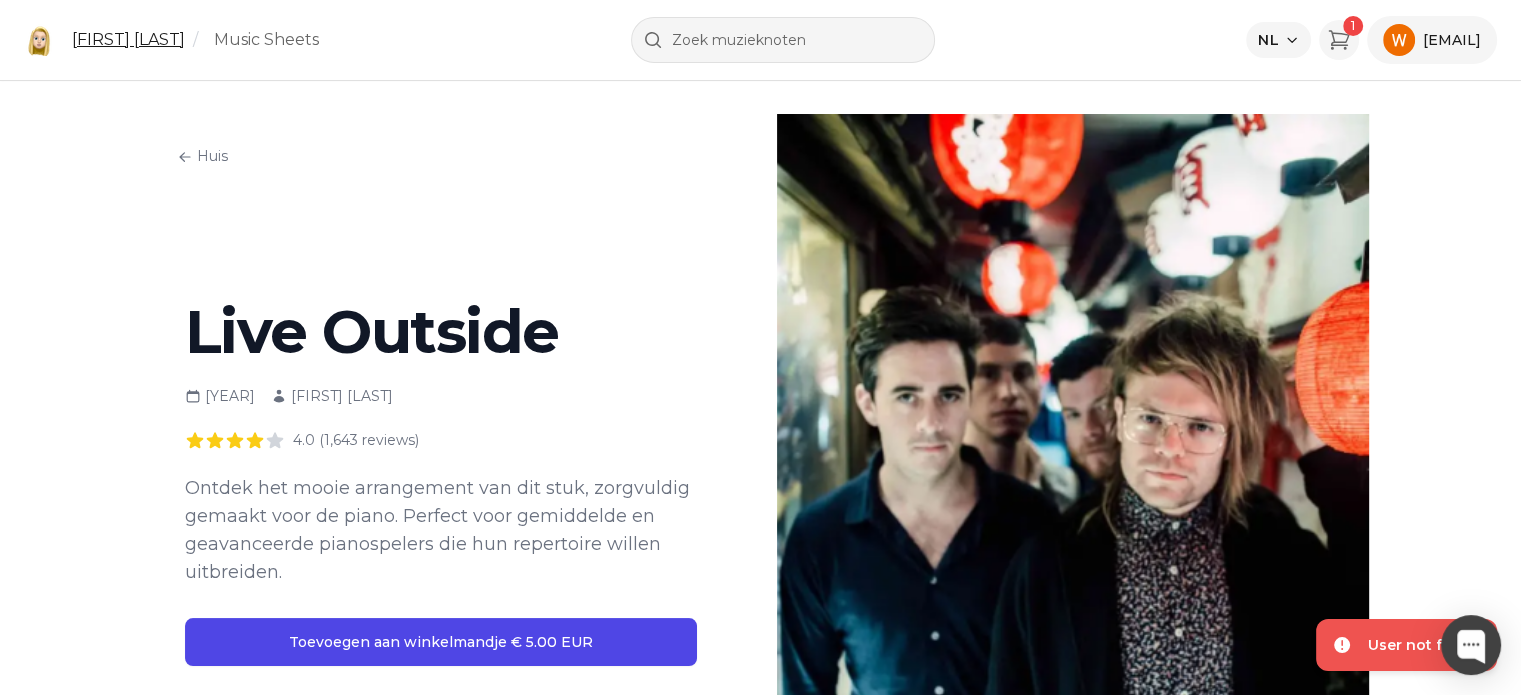 scroll, scrollTop: 0, scrollLeft: 0, axis: both 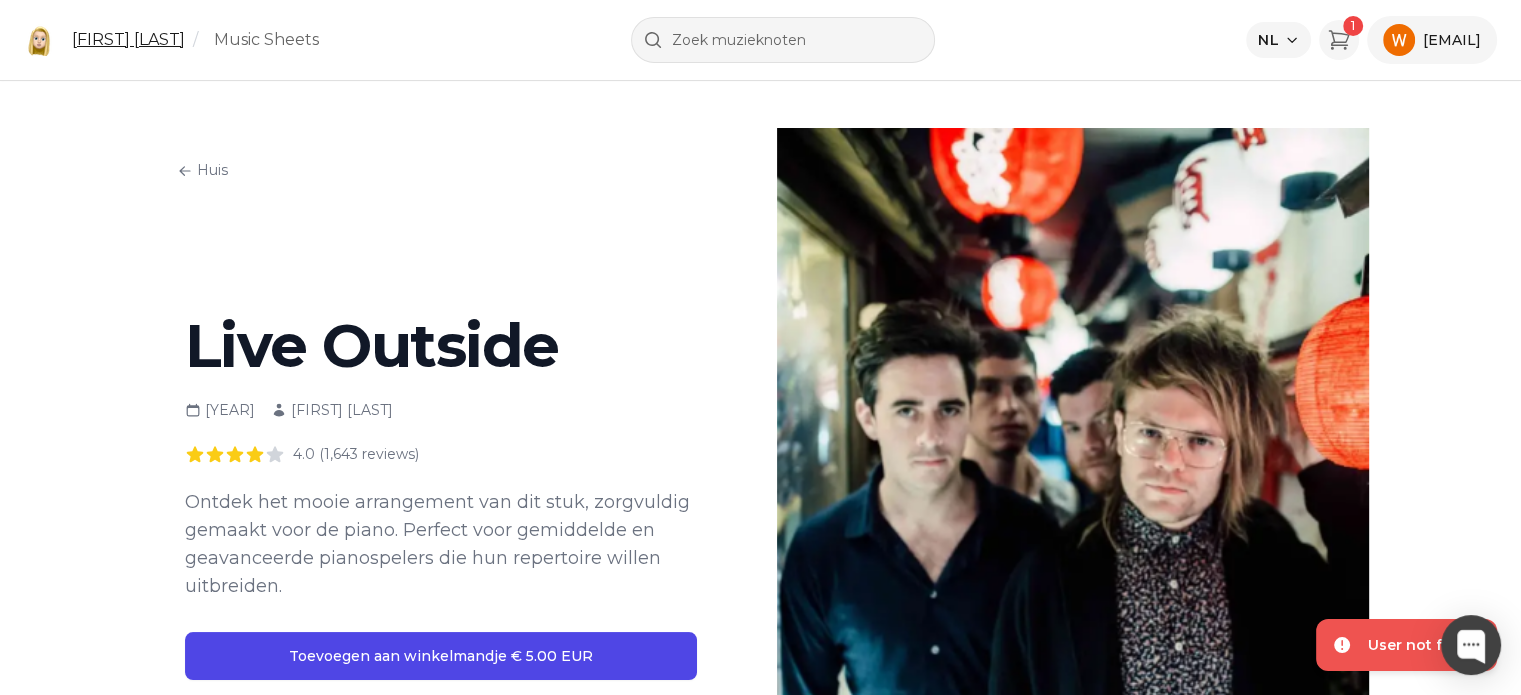 click on "Kate Maystrova" at bounding box center [128, 40] 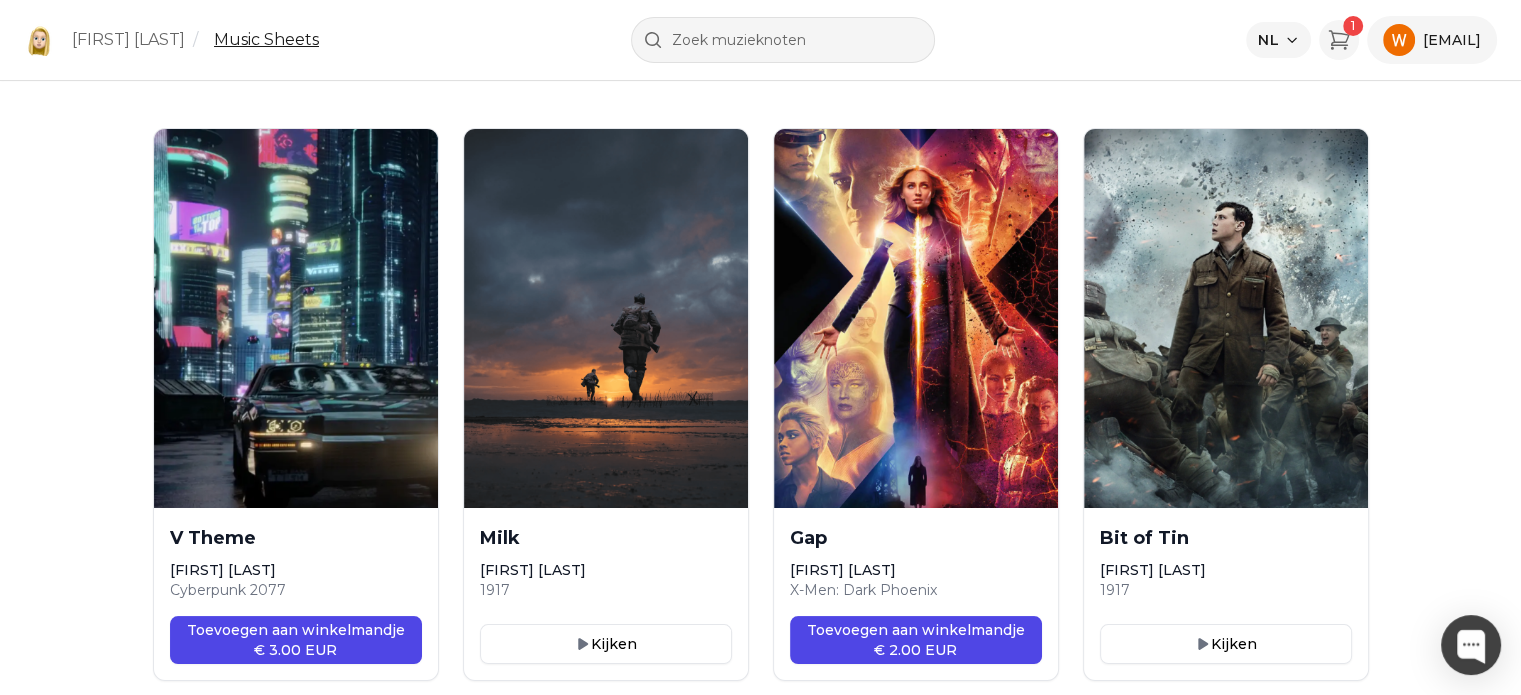 click on "Music Sheets" at bounding box center [266, 40] 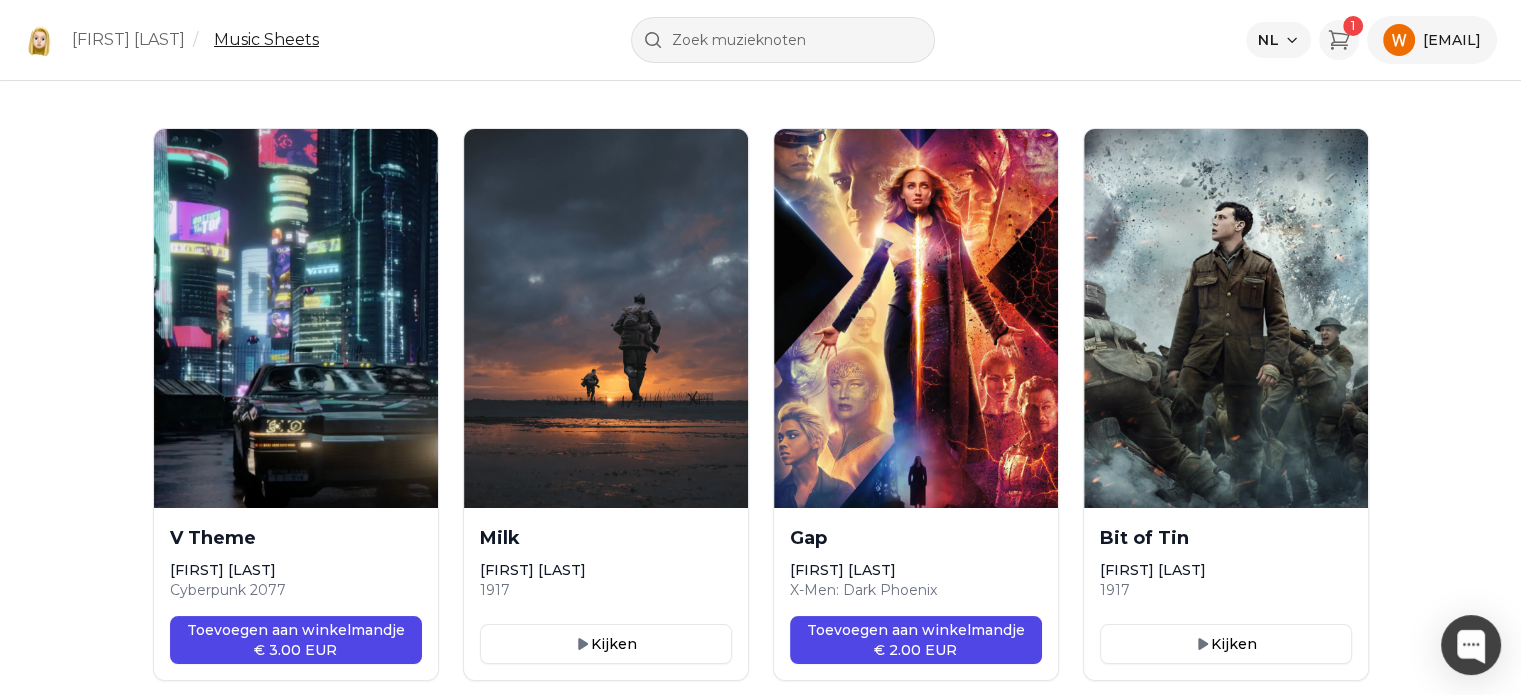 click on "Music Sheets" at bounding box center [266, 40] 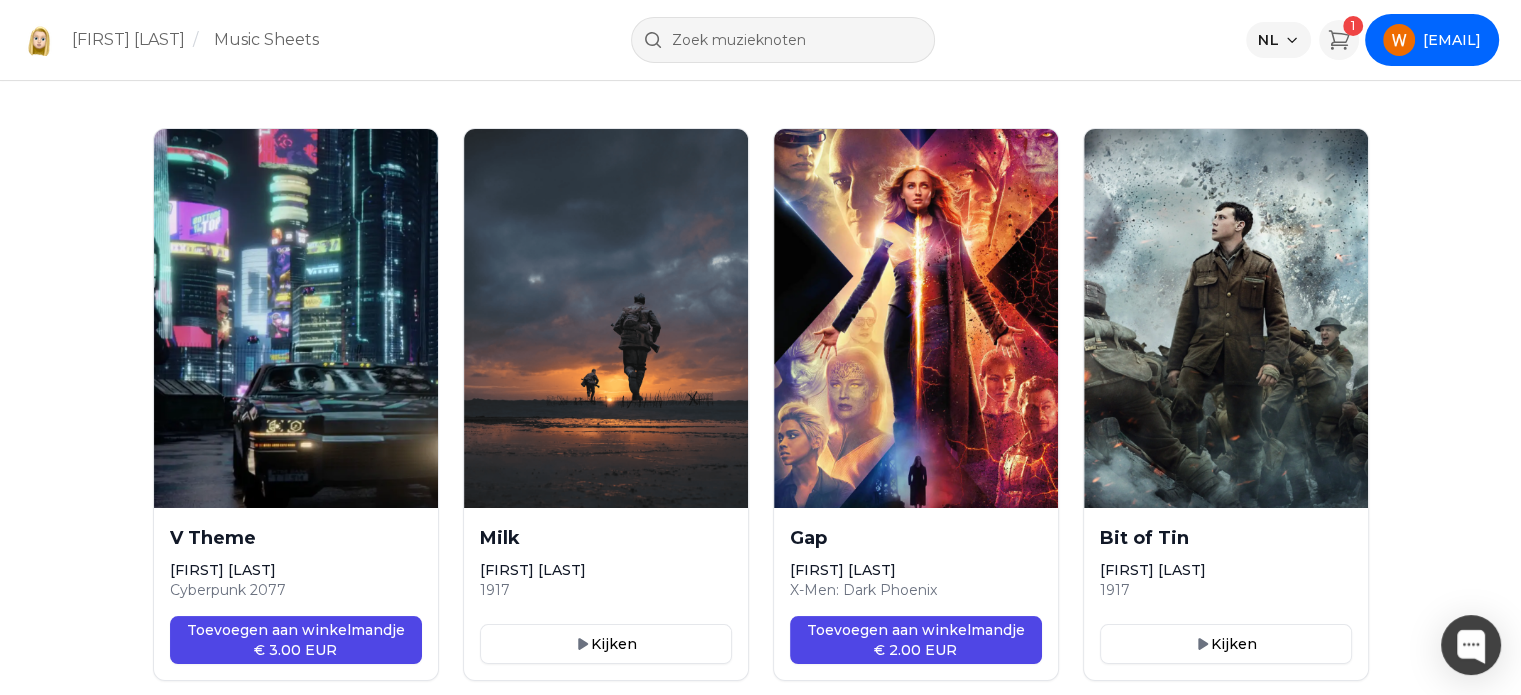 click on "wout.vandaele@[EMAIL]" at bounding box center [1452, 40] 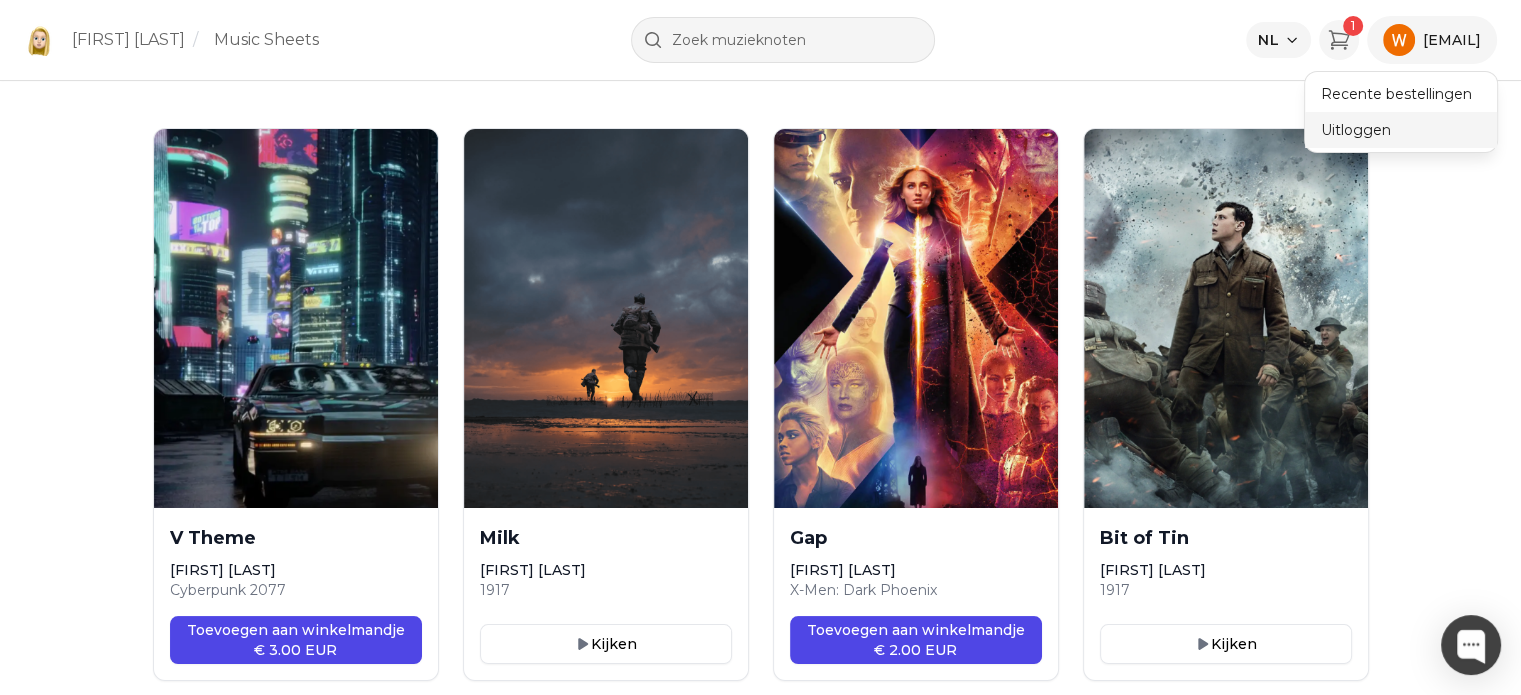 click on "Uitloggen" at bounding box center [1401, 130] 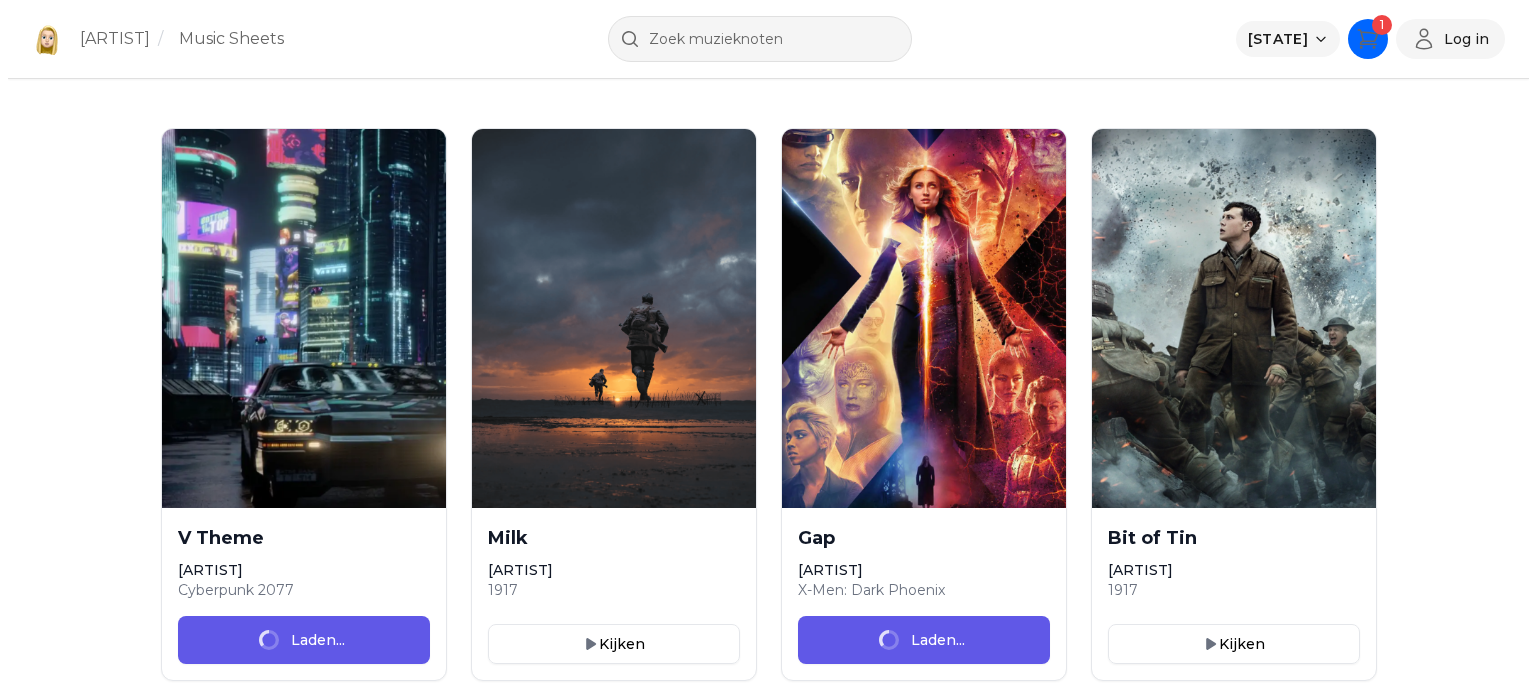 scroll, scrollTop: 0, scrollLeft: 0, axis: both 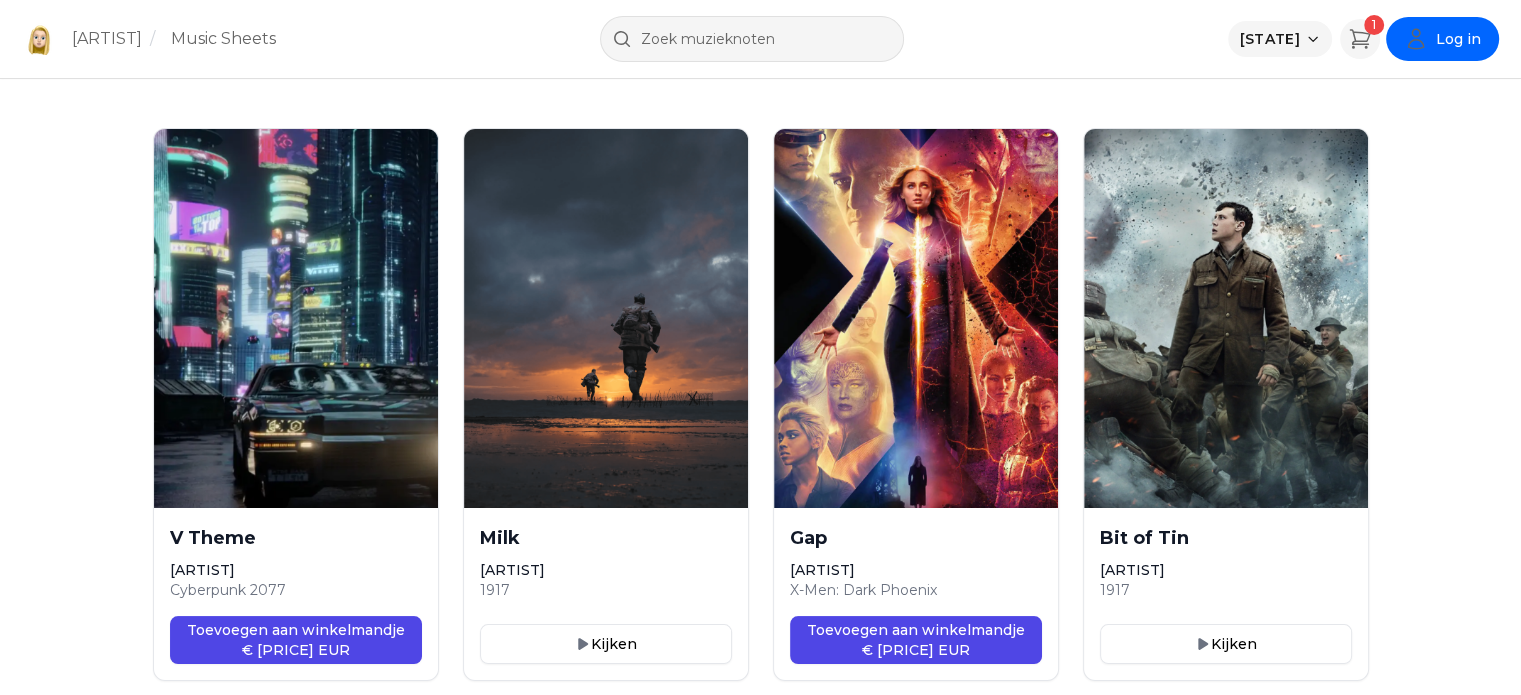 click on "Log in" at bounding box center (1458, 39) 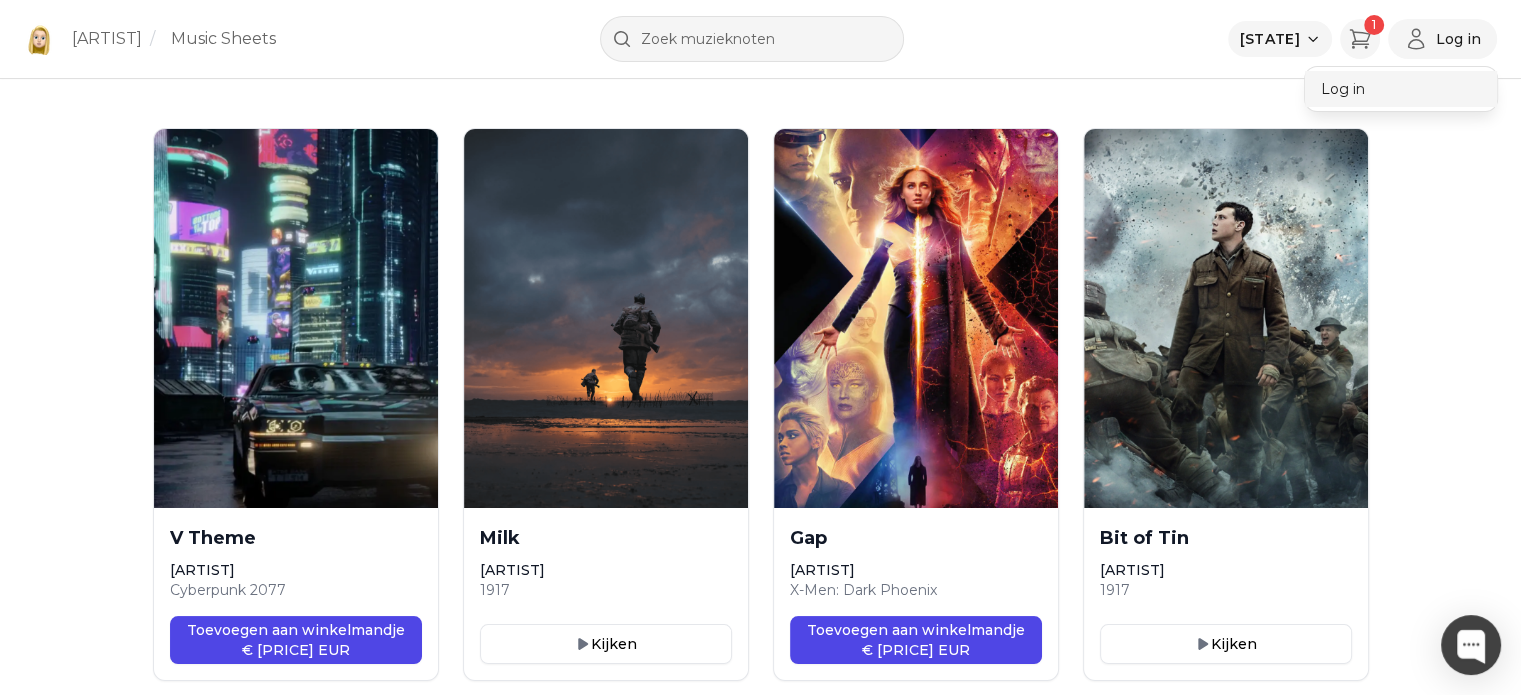 click on "Log in" at bounding box center [1401, 89] 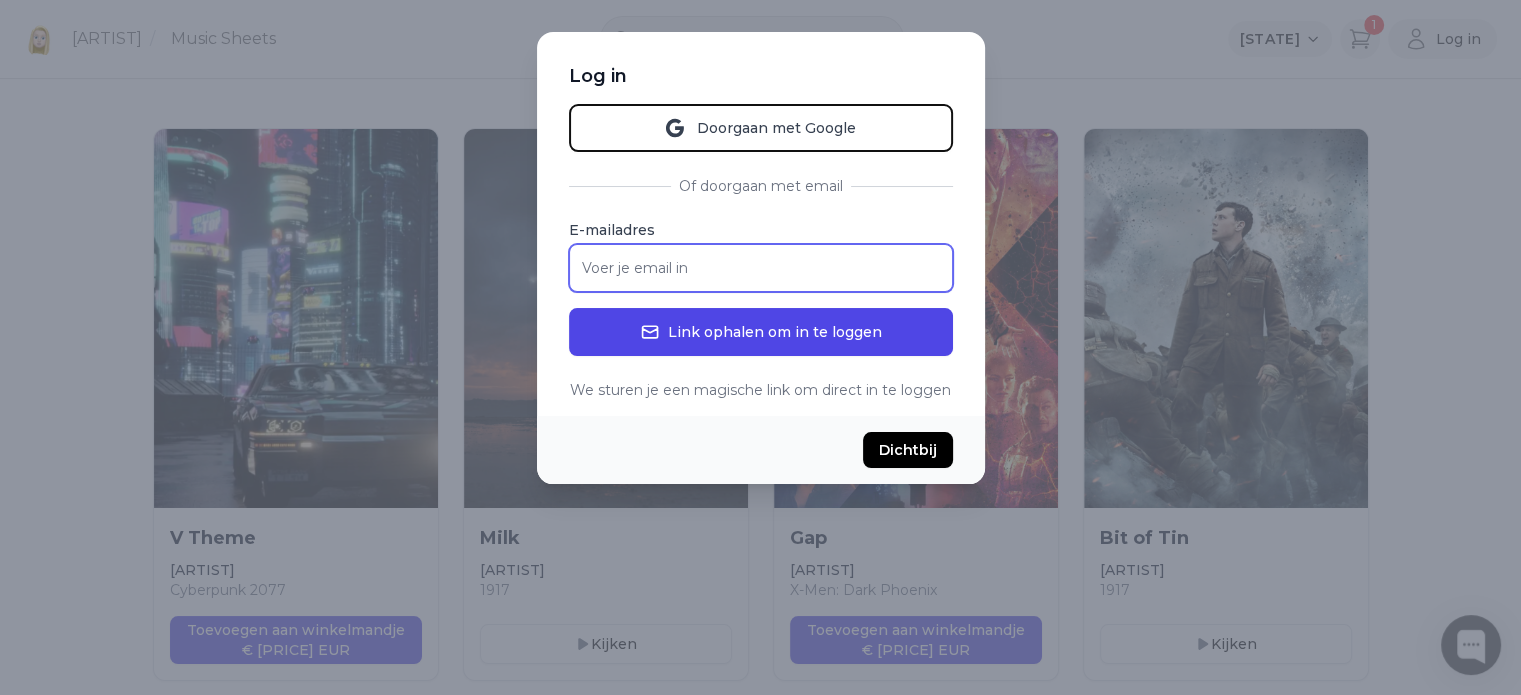 click on "E-mailadres" at bounding box center (761, 268) 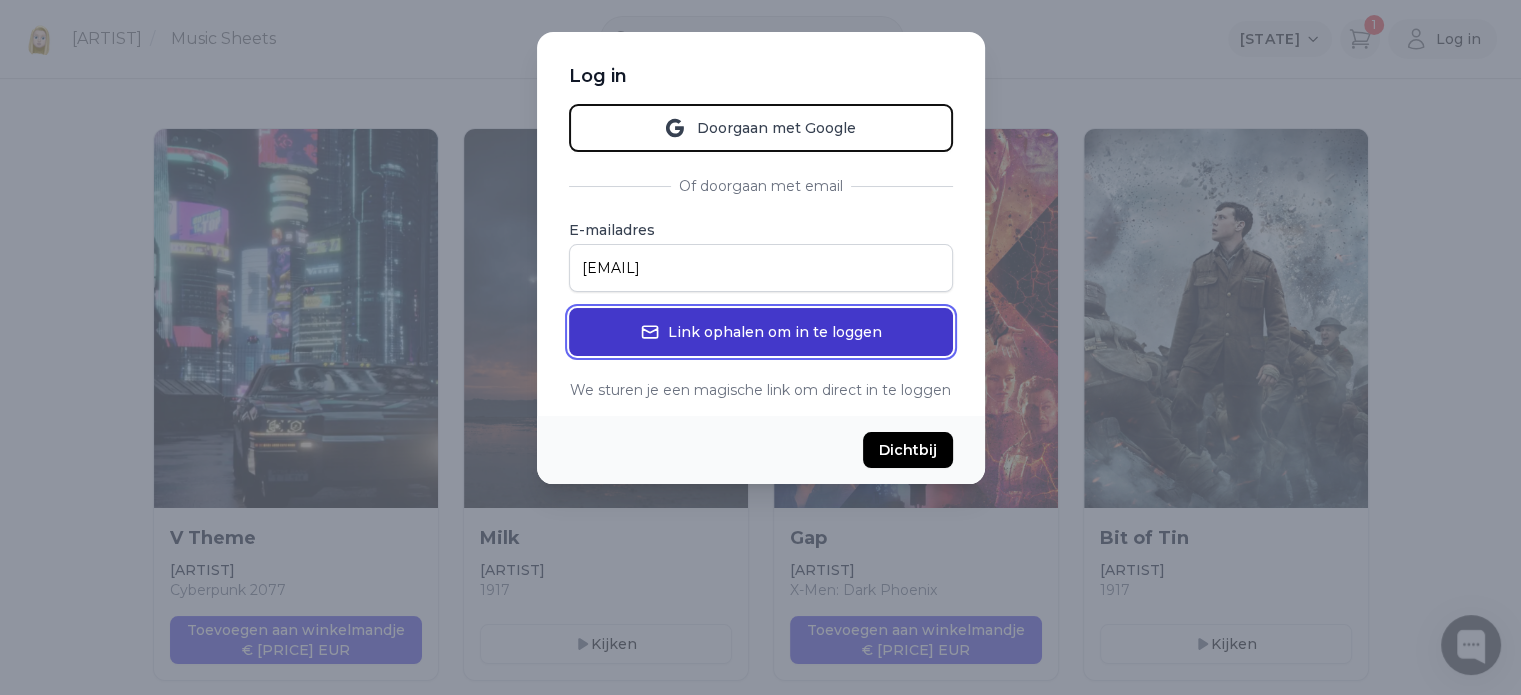 click on "Link ophalen om in te loggen" at bounding box center [761, 332] 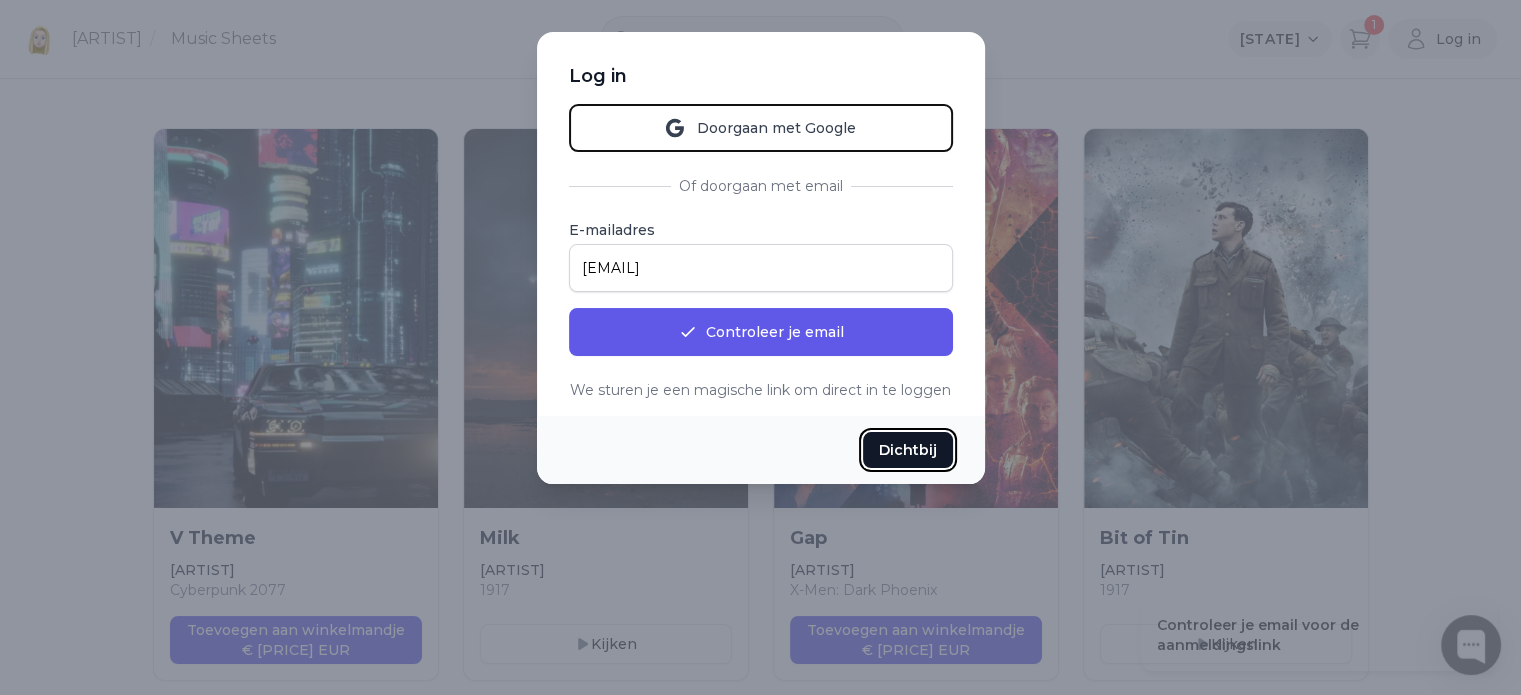 click on "Dichtbij" at bounding box center [908, 450] 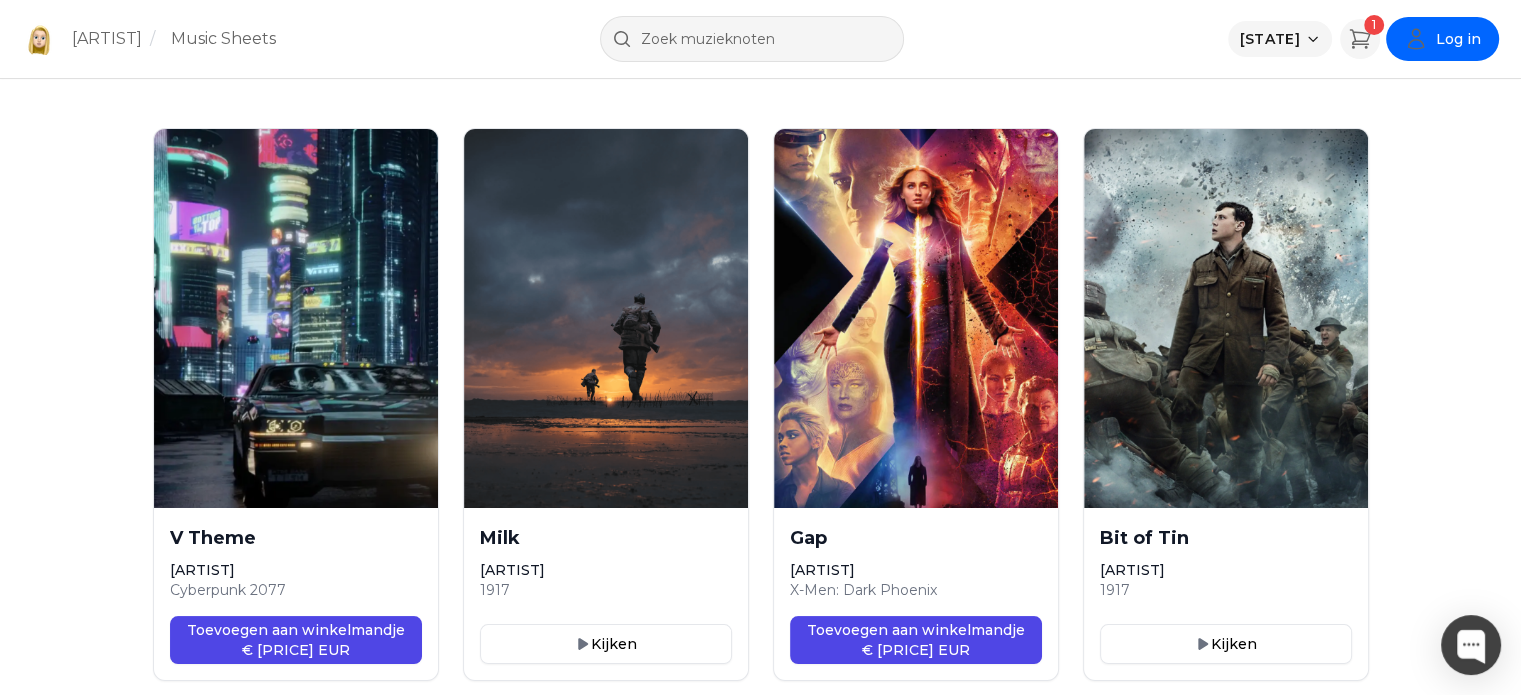 click 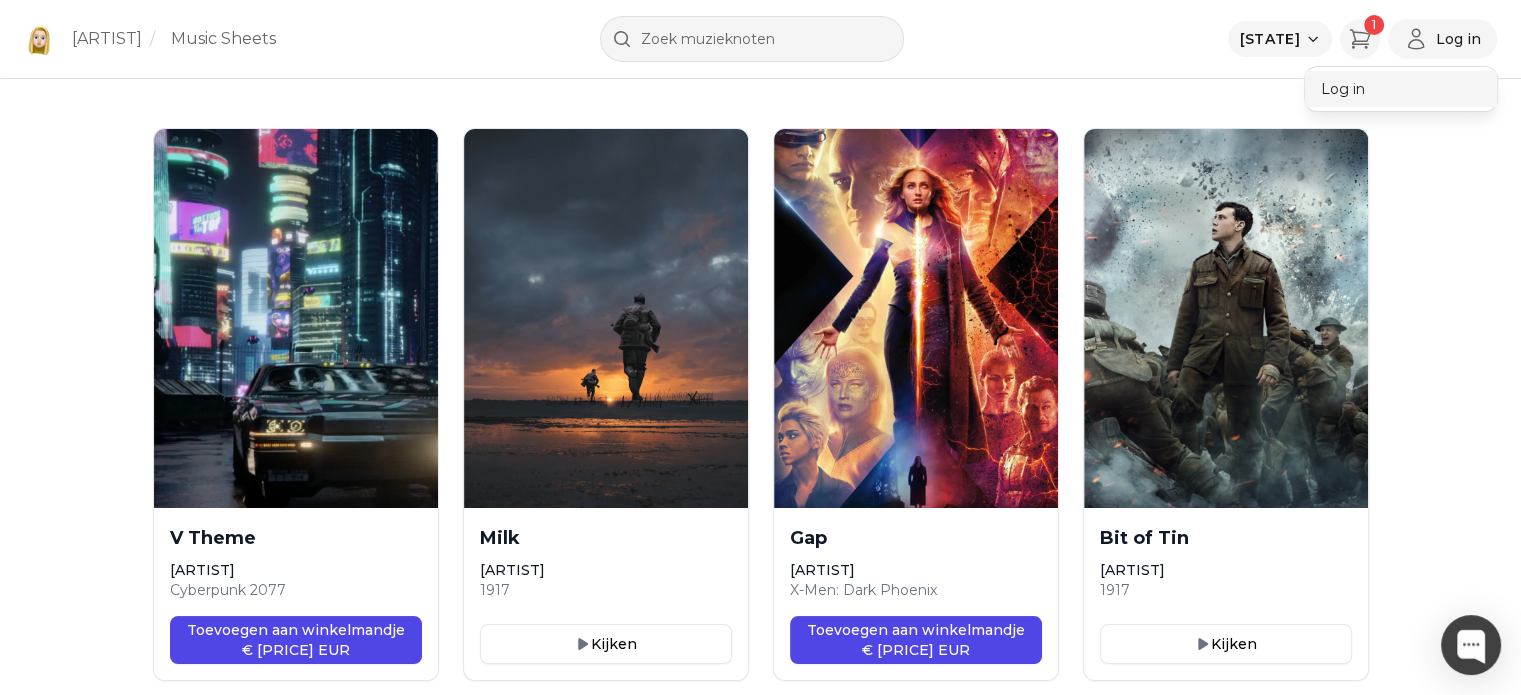 click on "Log in" at bounding box center [1401, 89] 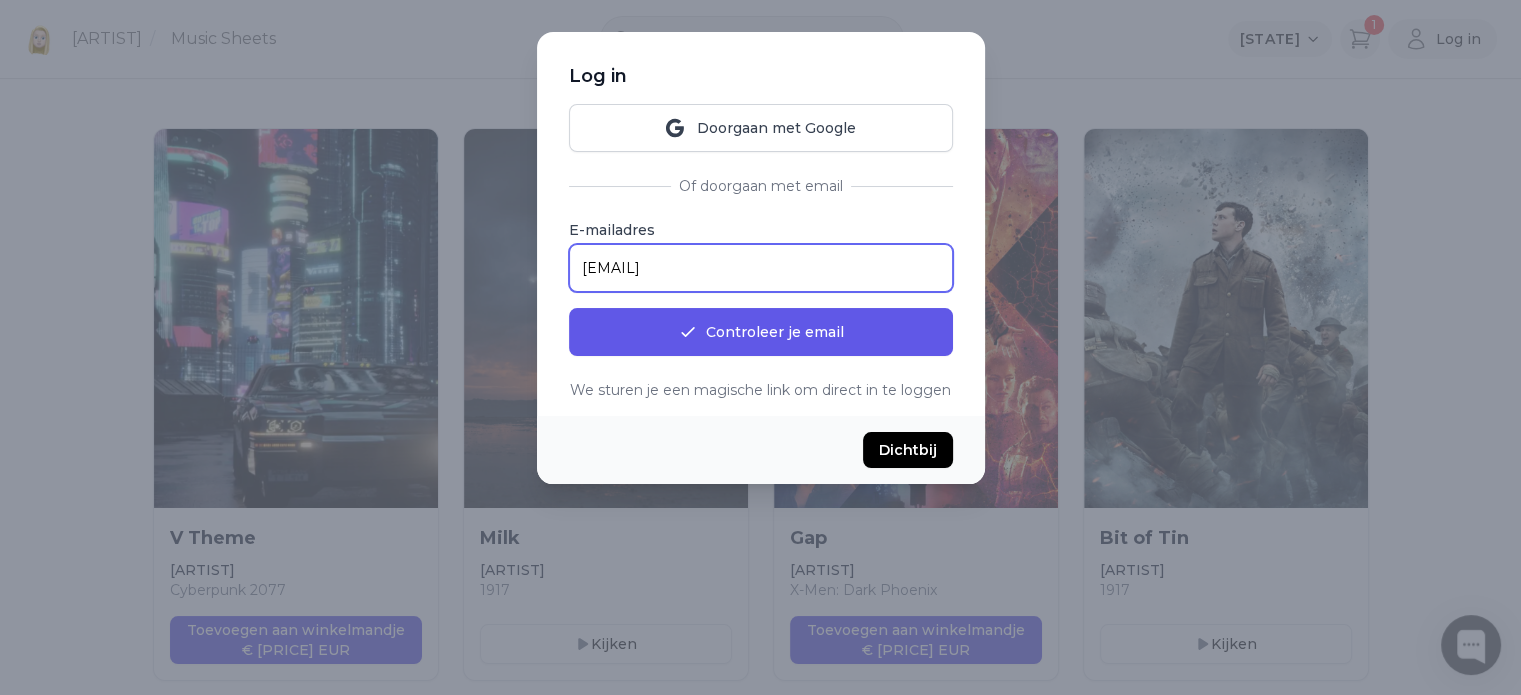 click on "wout.vandaele@[EMAIL]" at bounding box center [761, 268] 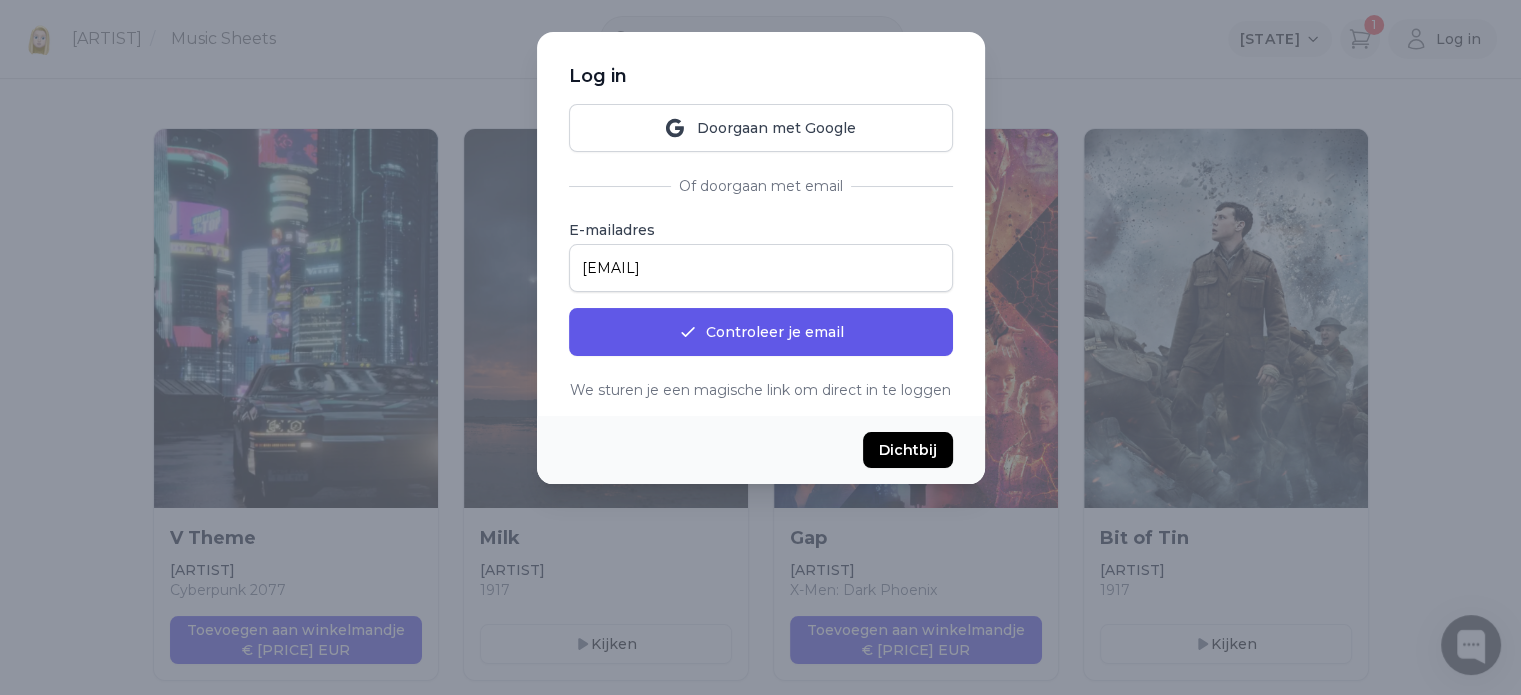 click on "Log in Doorgaan met Google Of doorgaan met email E-mailadres wout.vandaele@hotmail.com Controleer je email We sturen je een magische link om direct in te loggen" at bounding box center [761, 224] 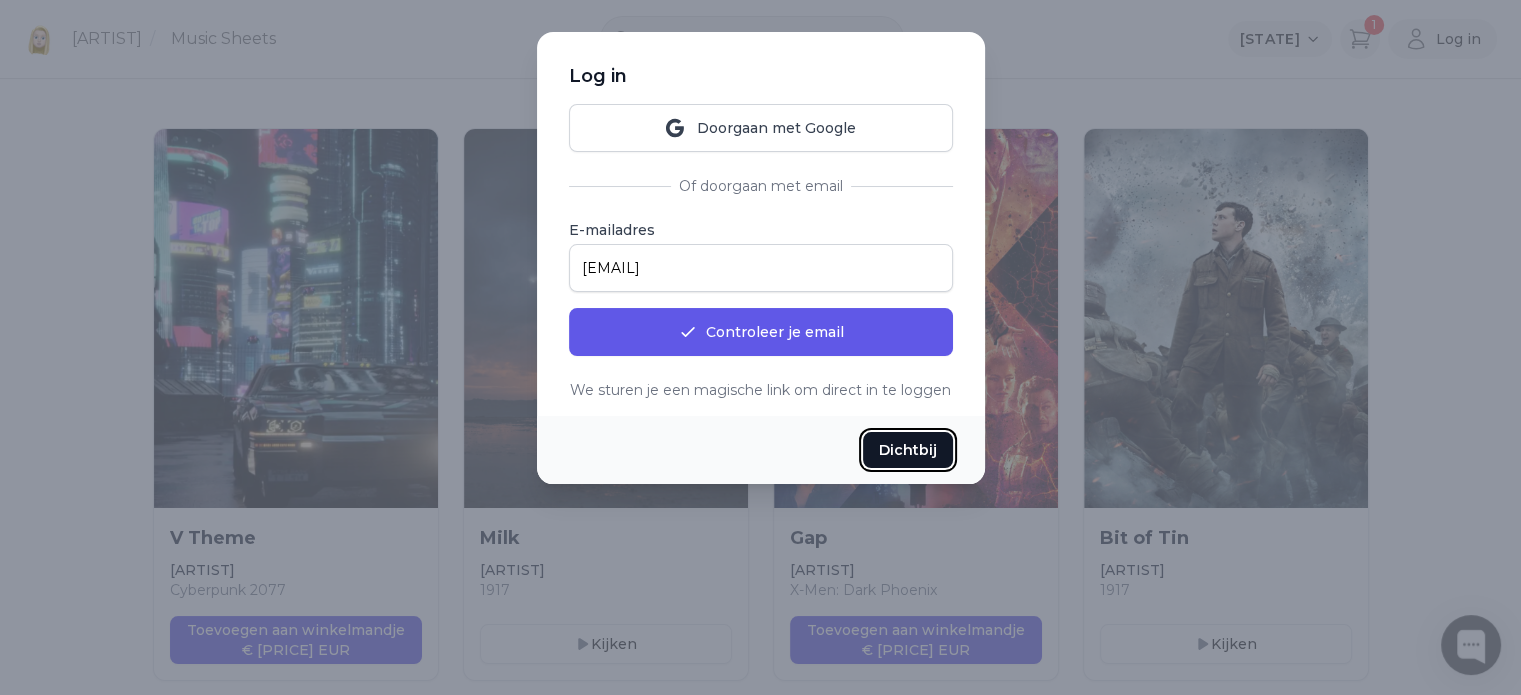 click on "Dichtbij" at bounding box center [908, 450] 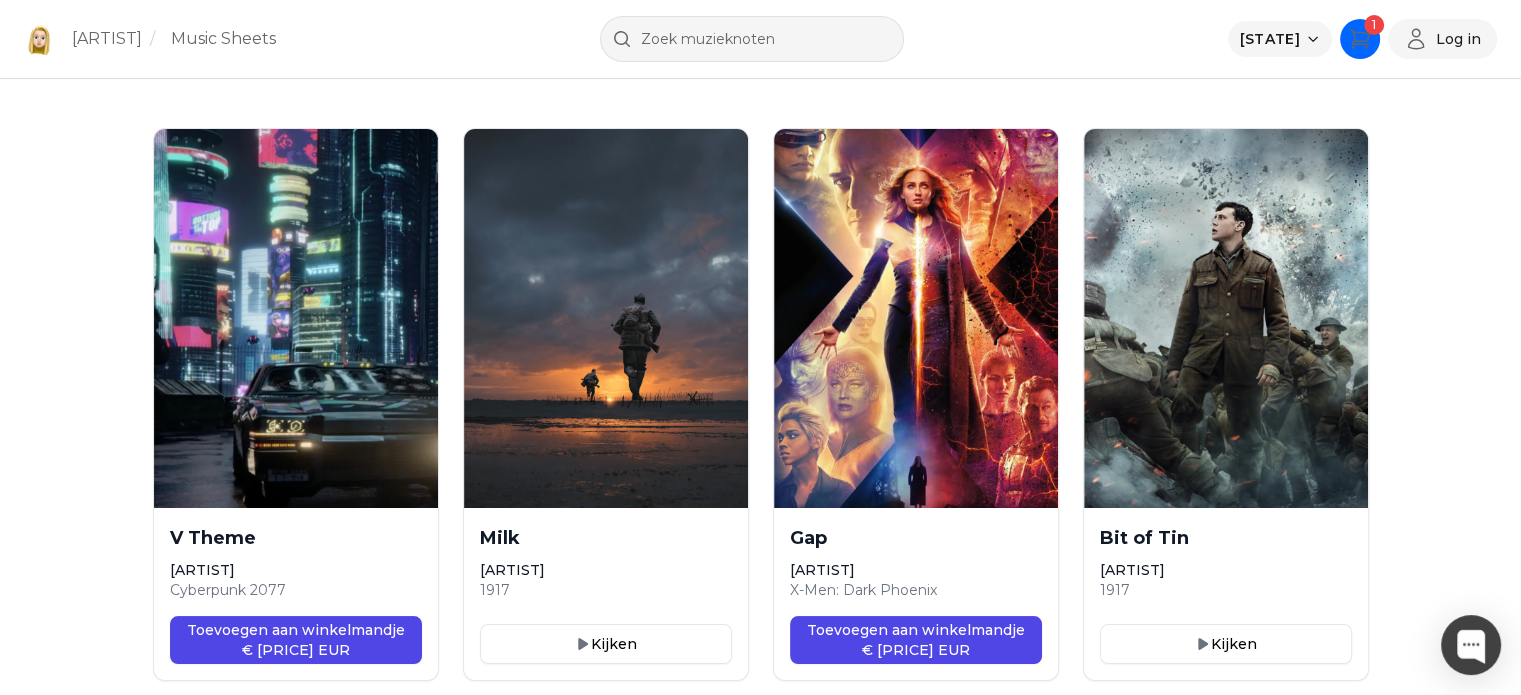 click 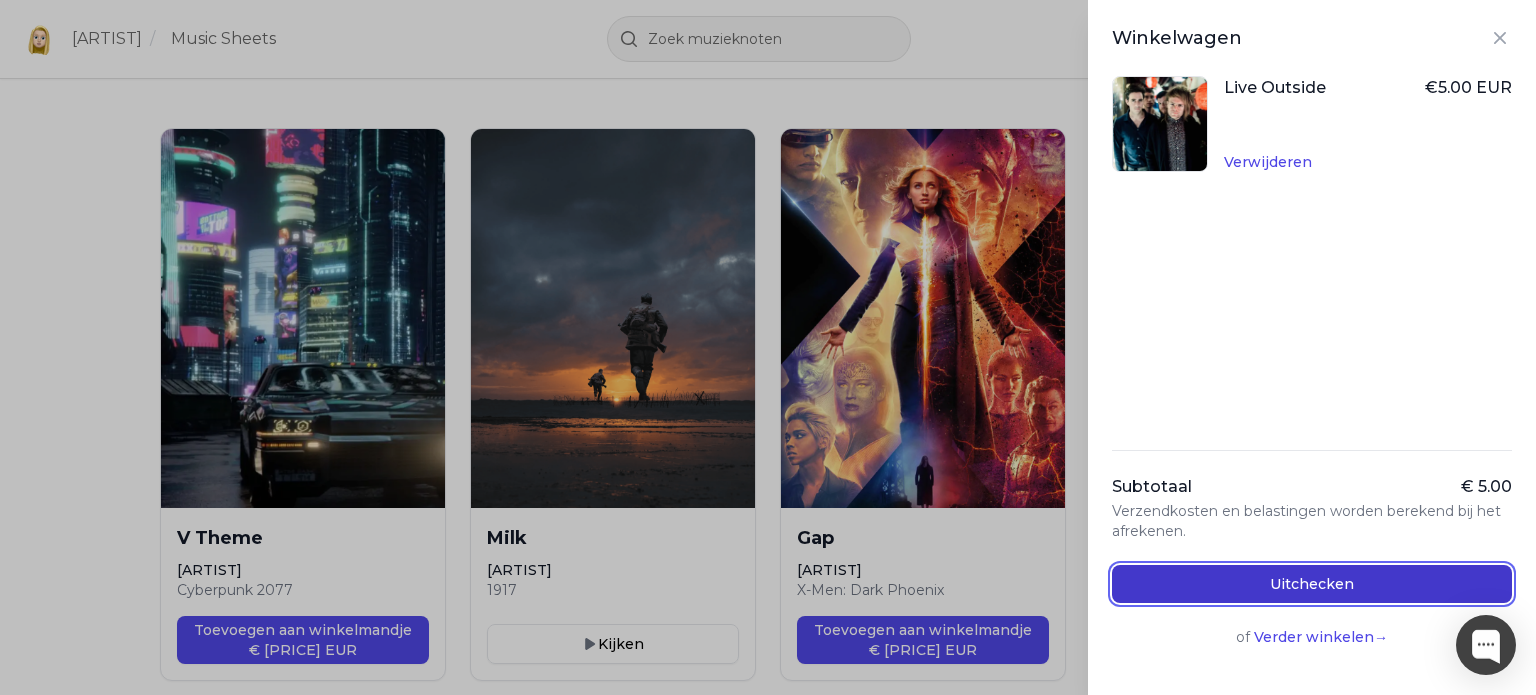 click on "Uitchecken" at bounding box center (1312, 584) 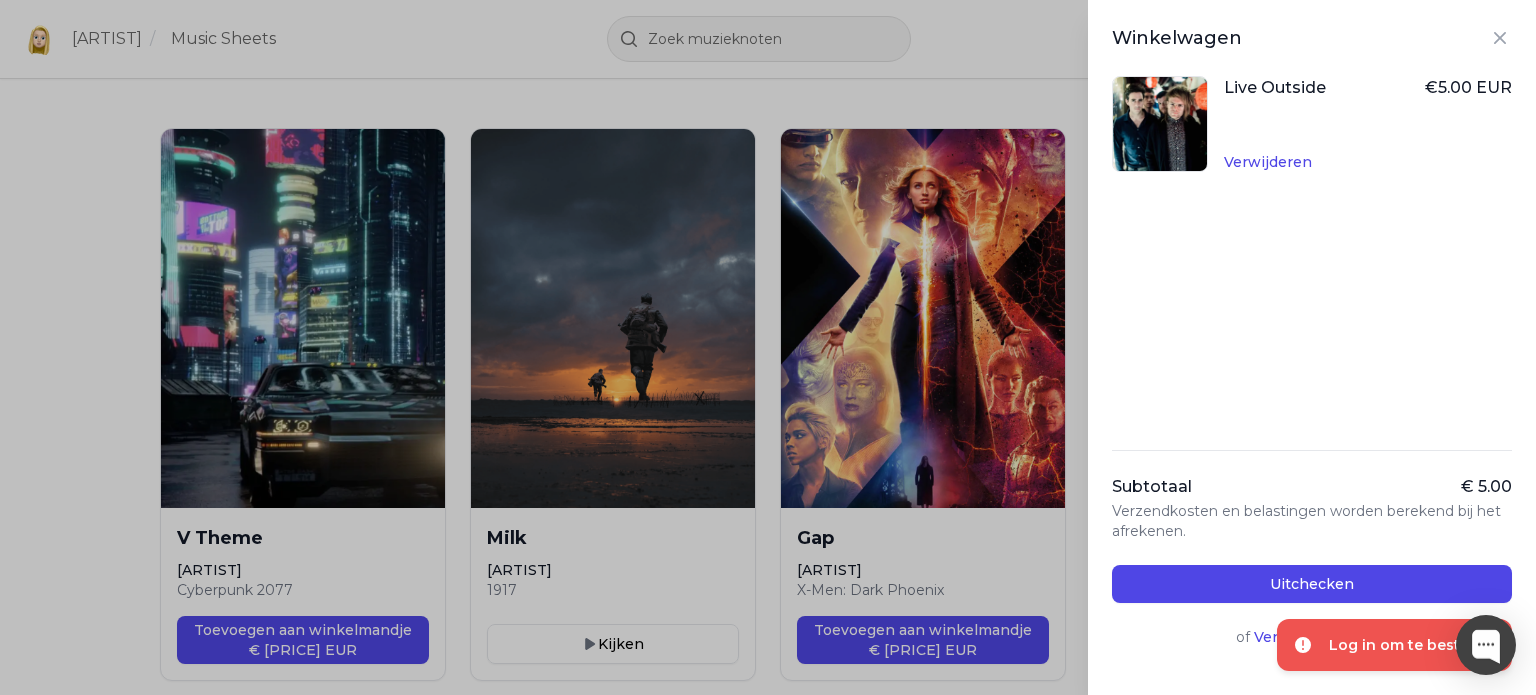 click on "Live Outside" at bounding box center [1275, 87] 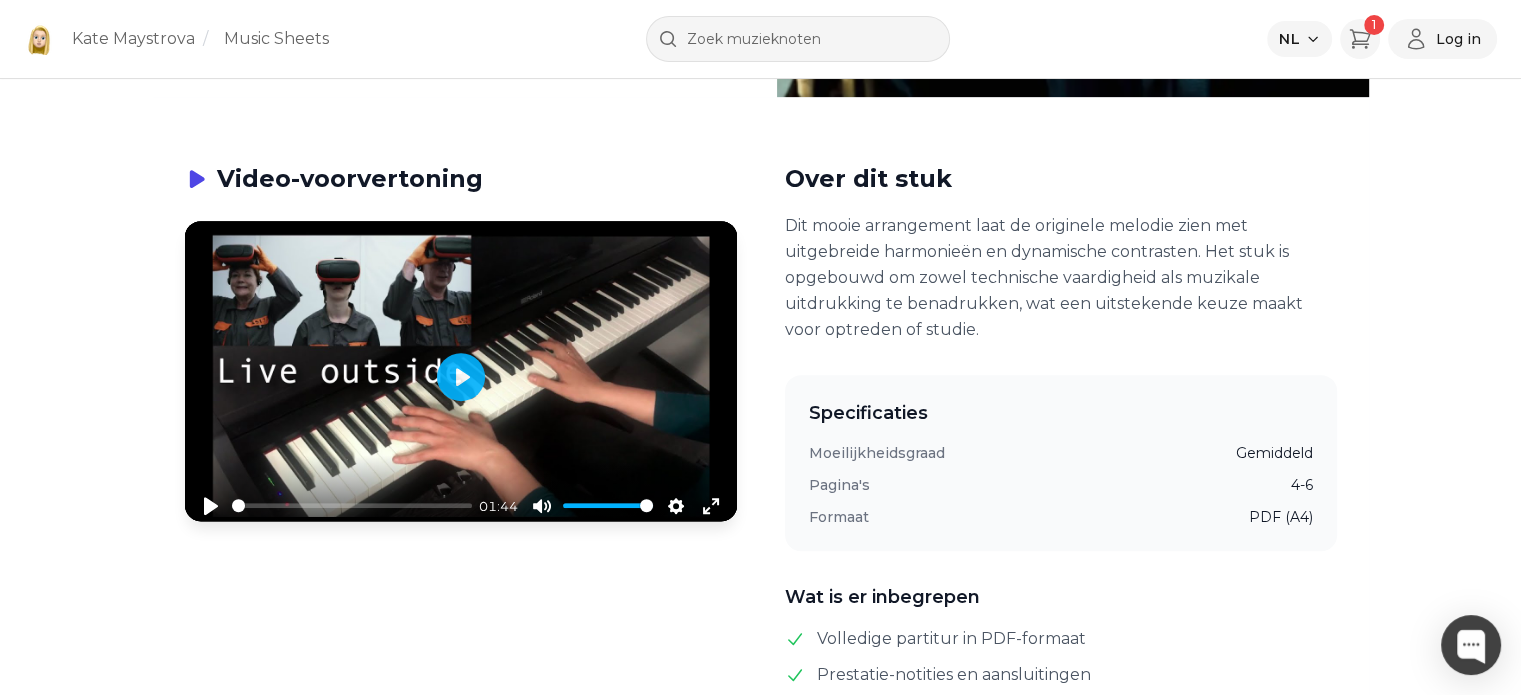 scroll, scrollTop: 900, scrollLeft: 0, axis: vertical 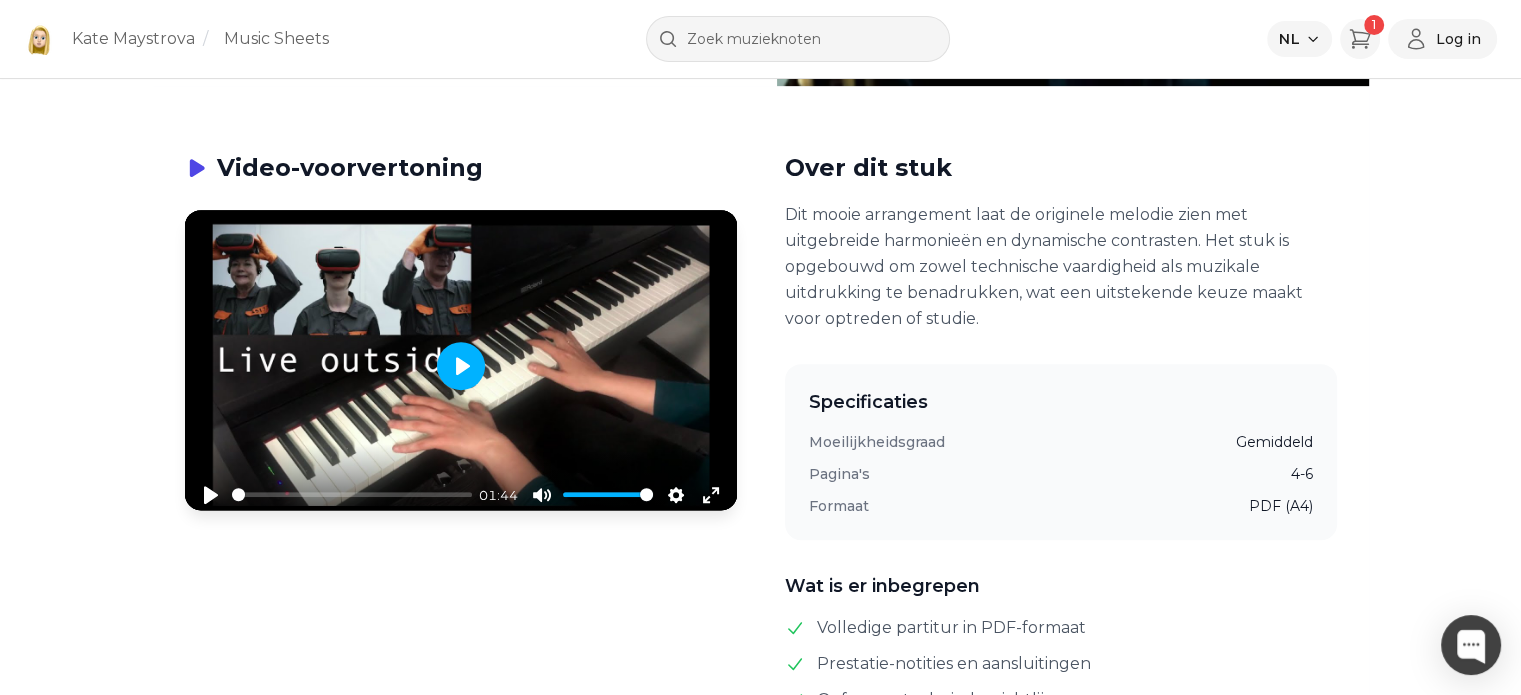click on "Play" at bounding box center [461, 366] 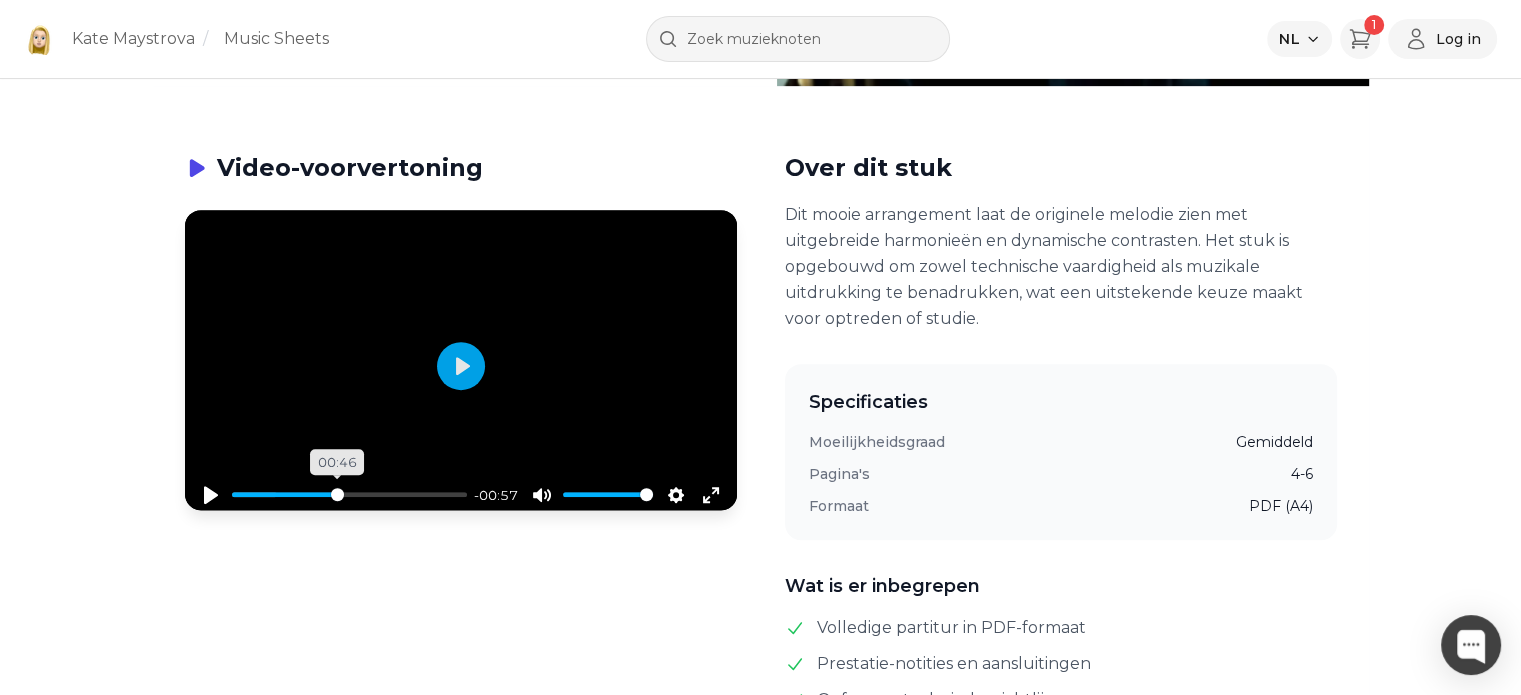 click at bounding box center (349, 494) 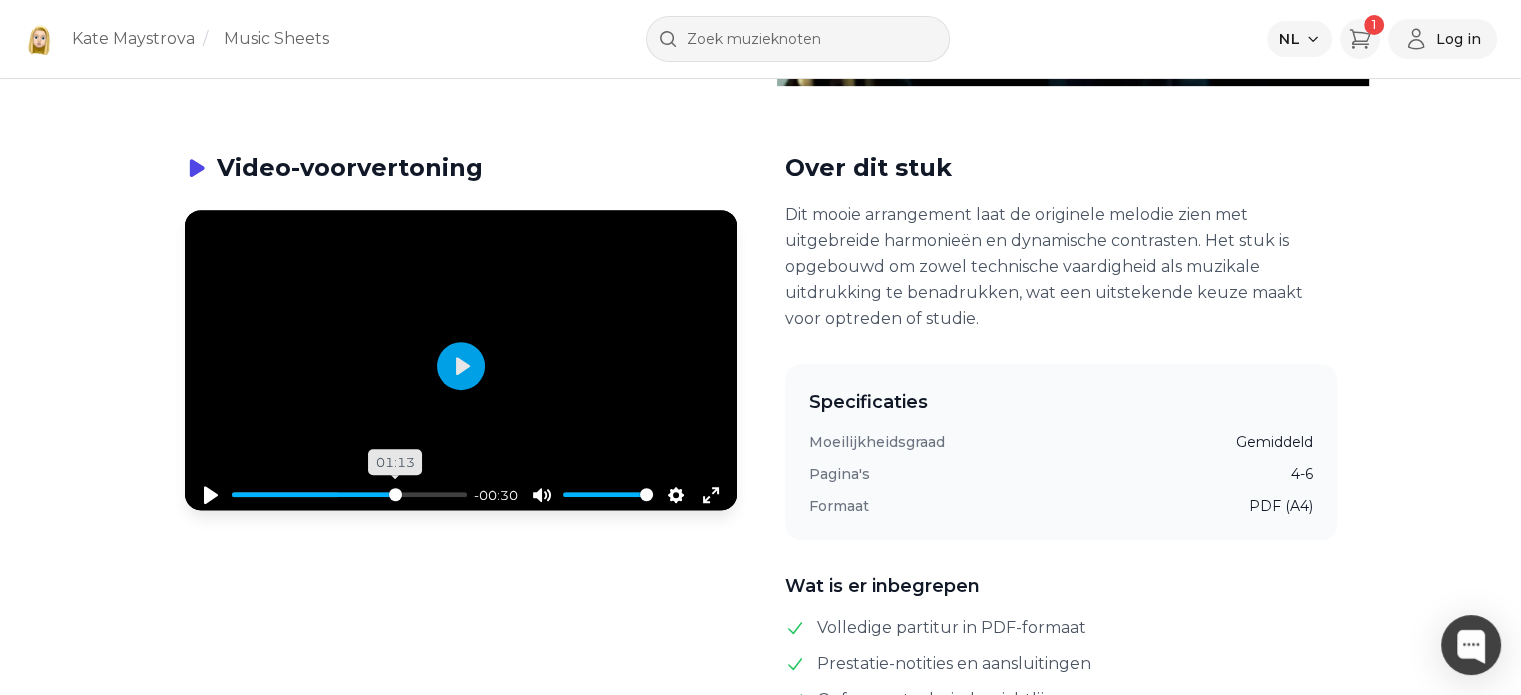 drag, startPoint x: 395, startPoint y: 498, endPoint x: 407, endPoint y: 499, distance: 12.0415945 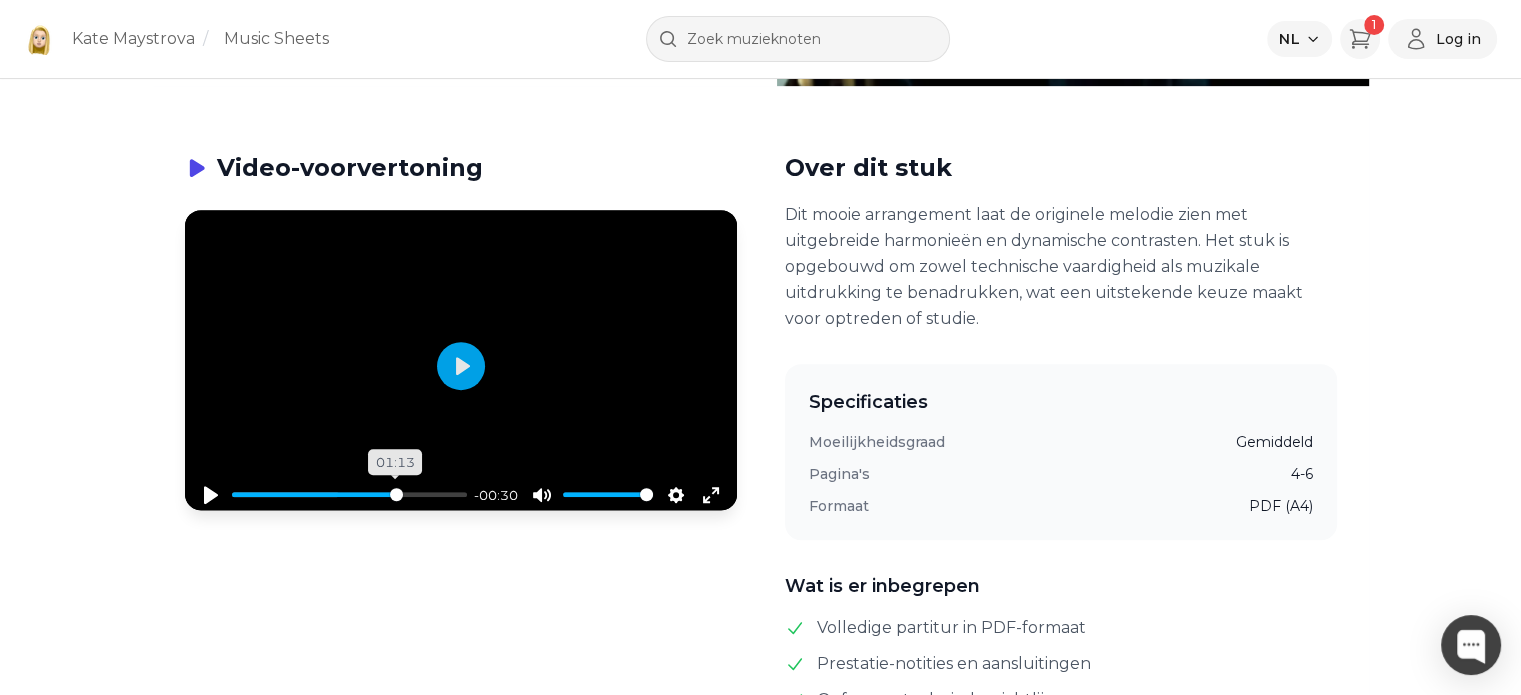 click at bounding box center (349, 494) 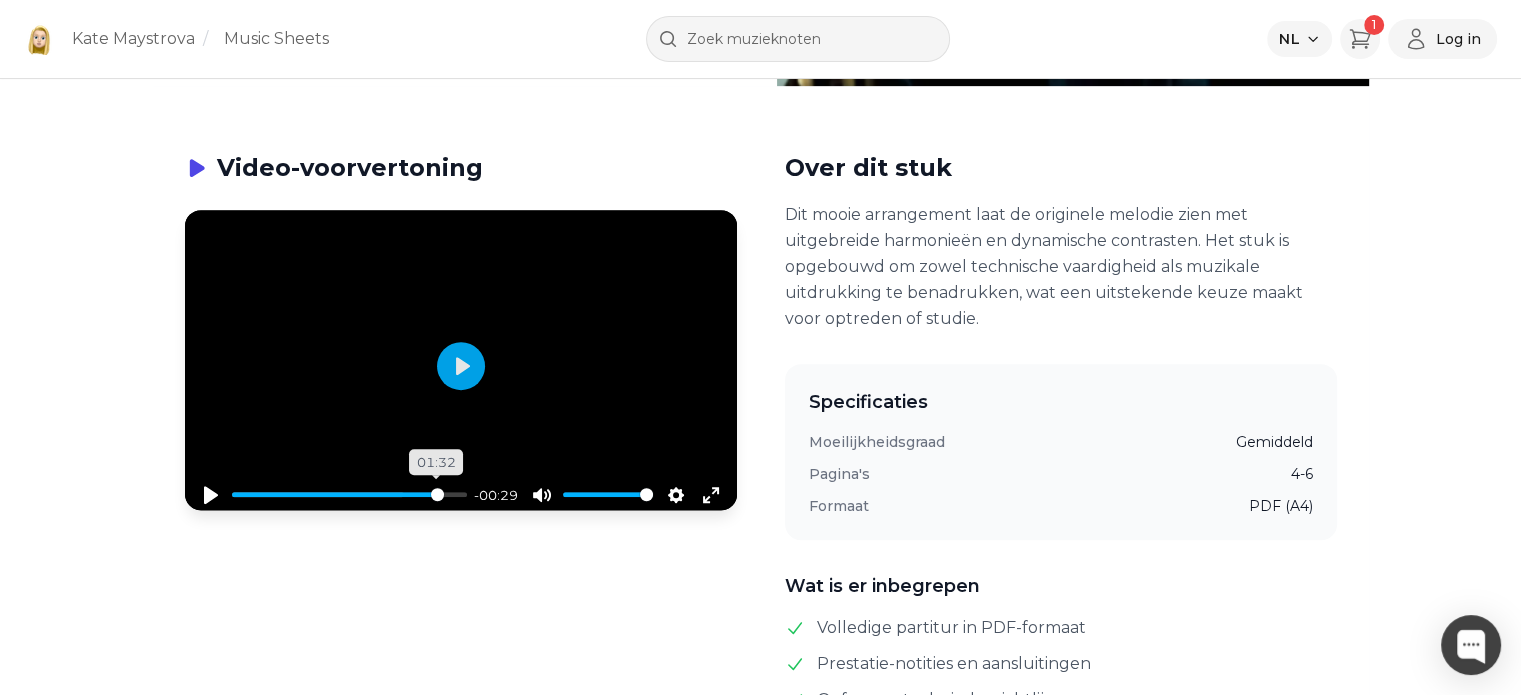 click at bounding box center [349, 494] 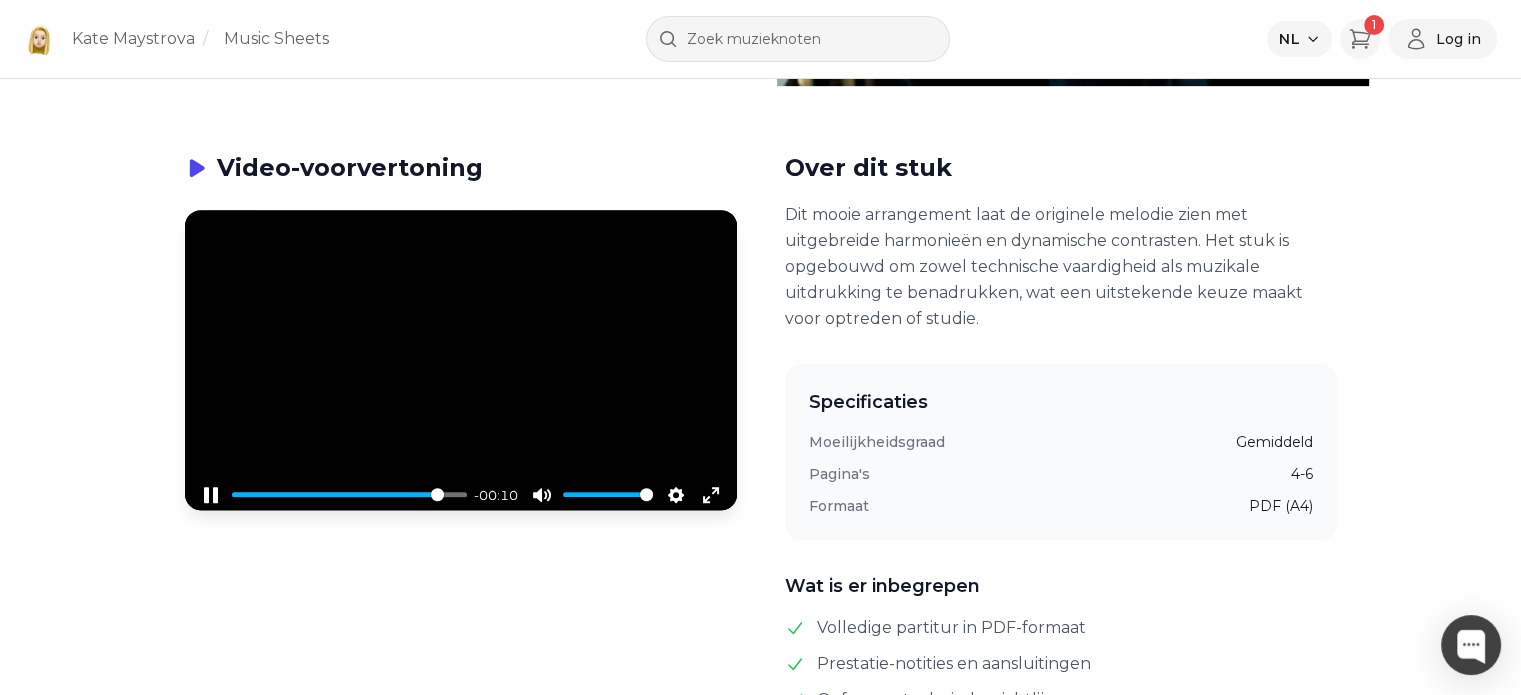 click on "-00:10" at bounding box center (496, 495) 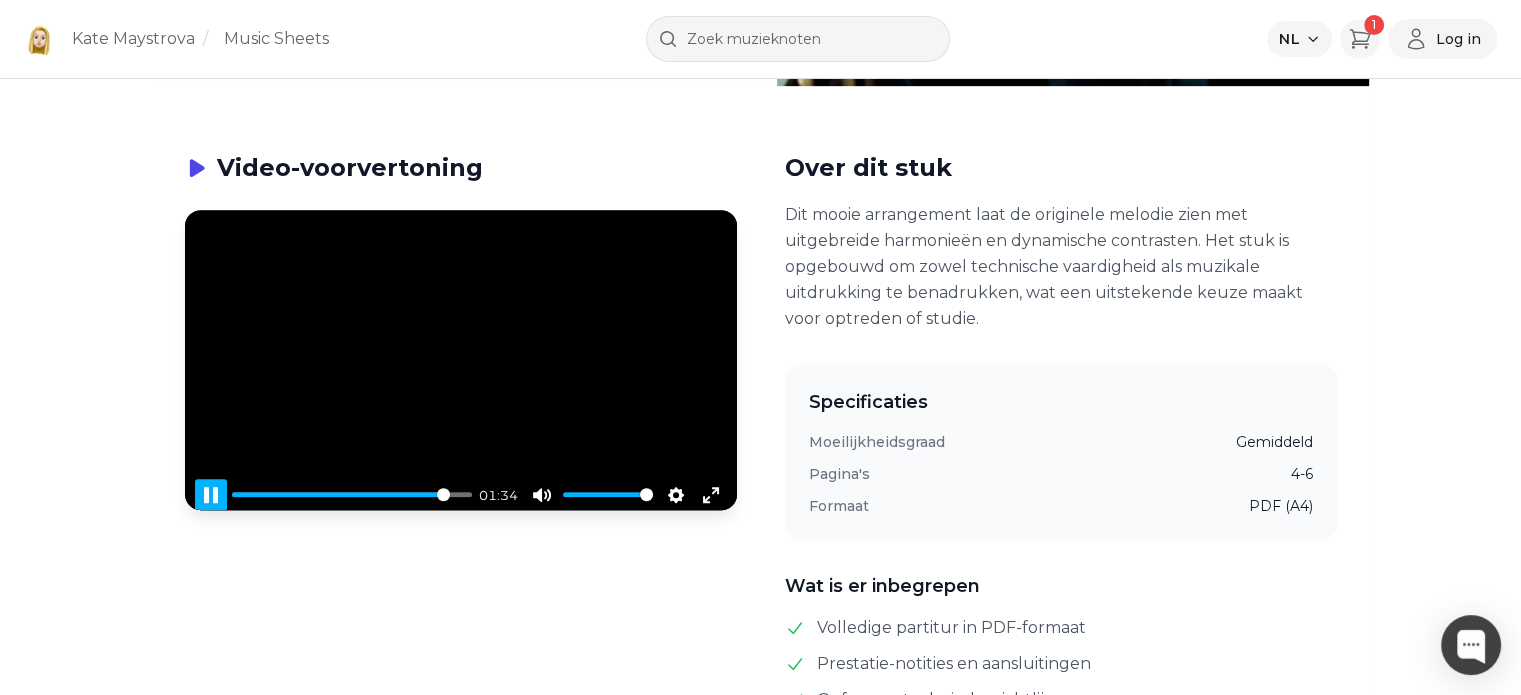 type on "90.59" 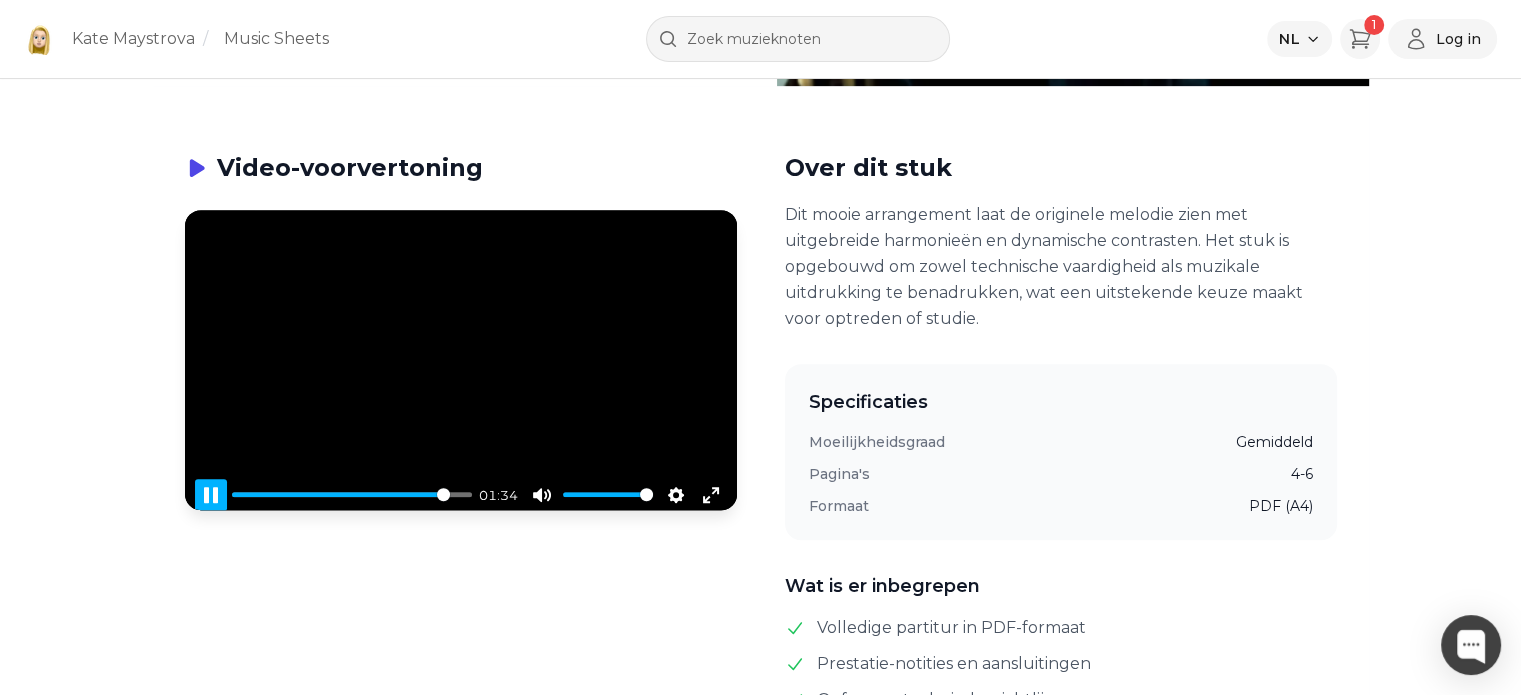 click on "Pause Play" at bounding box center [211, 495] 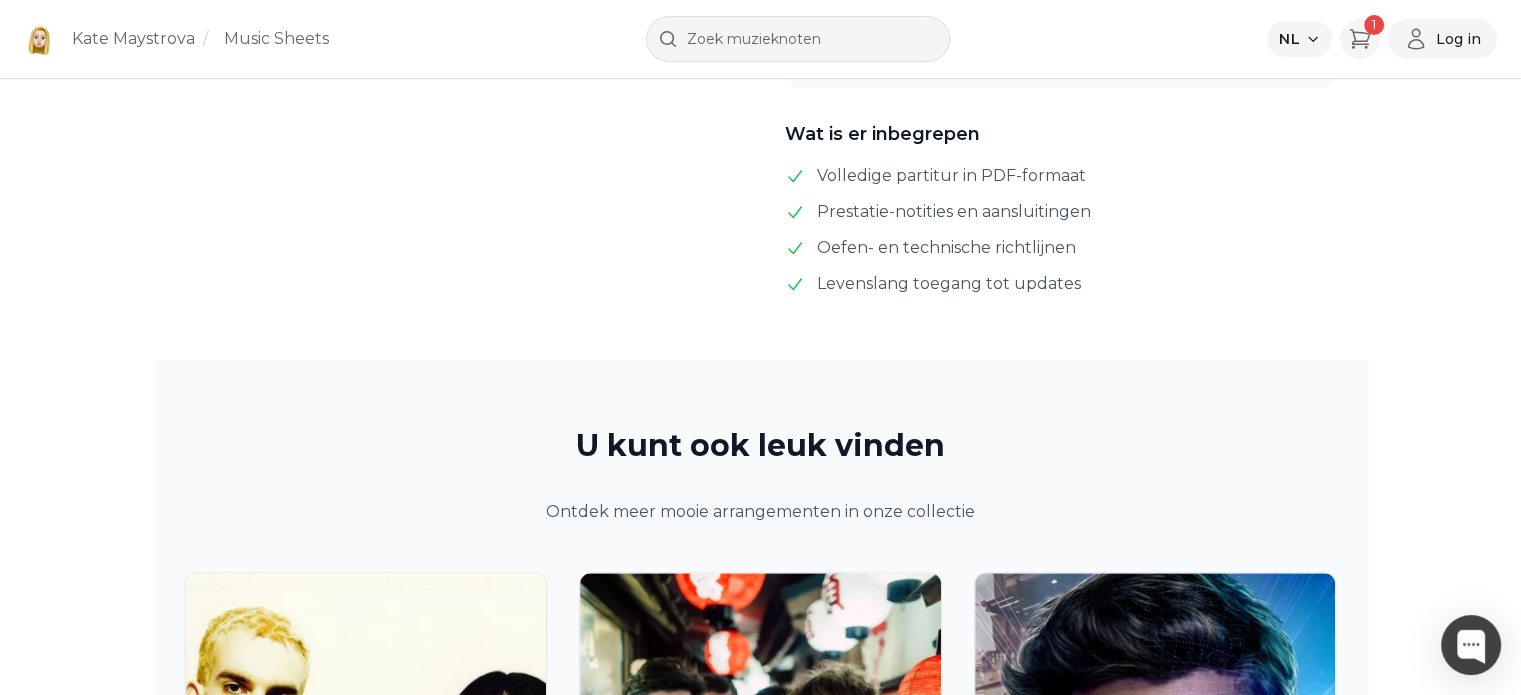 scroll, scrollTop: 2052, scrollLeft: 0, axis: vertical 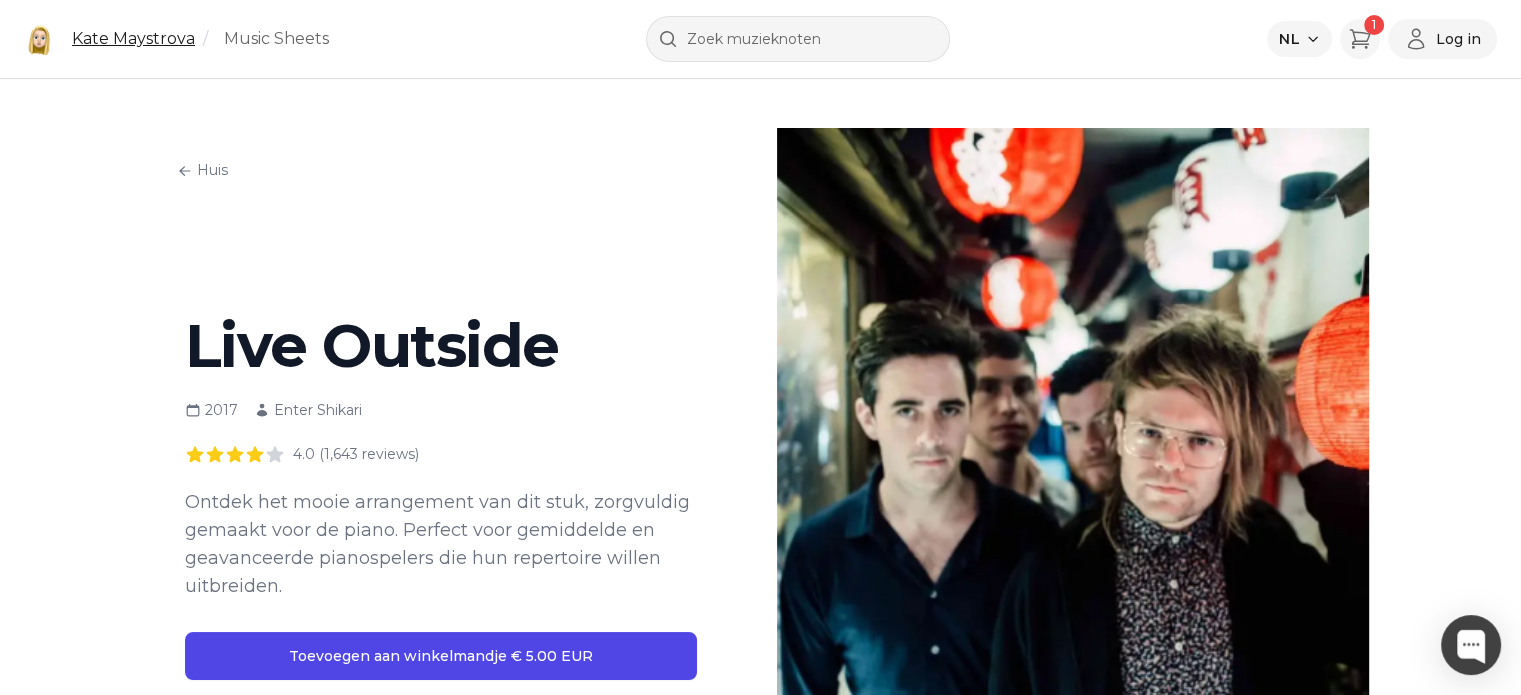 drag, startPoint x: 112, startPoint y: 496, endPoint x: 123, endPoint y: 29, distance: 467.12955 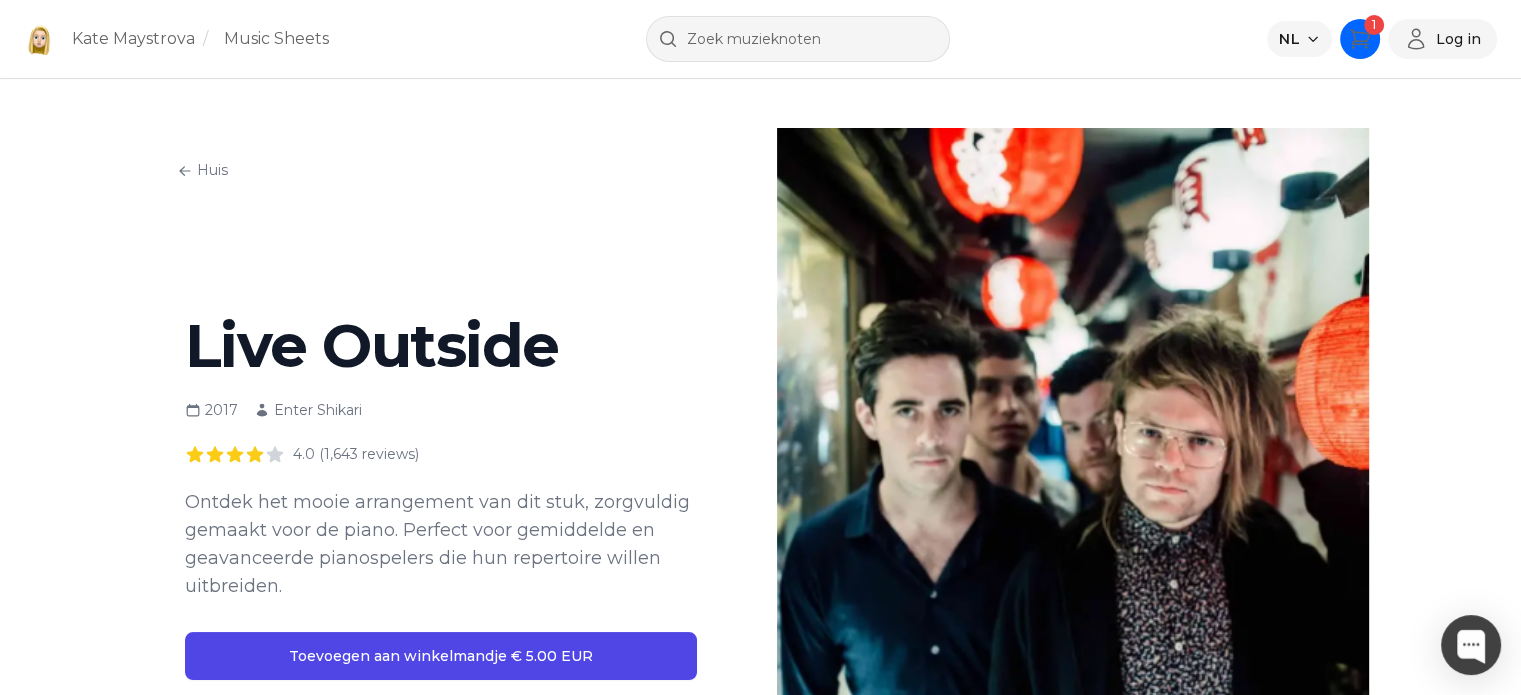 click 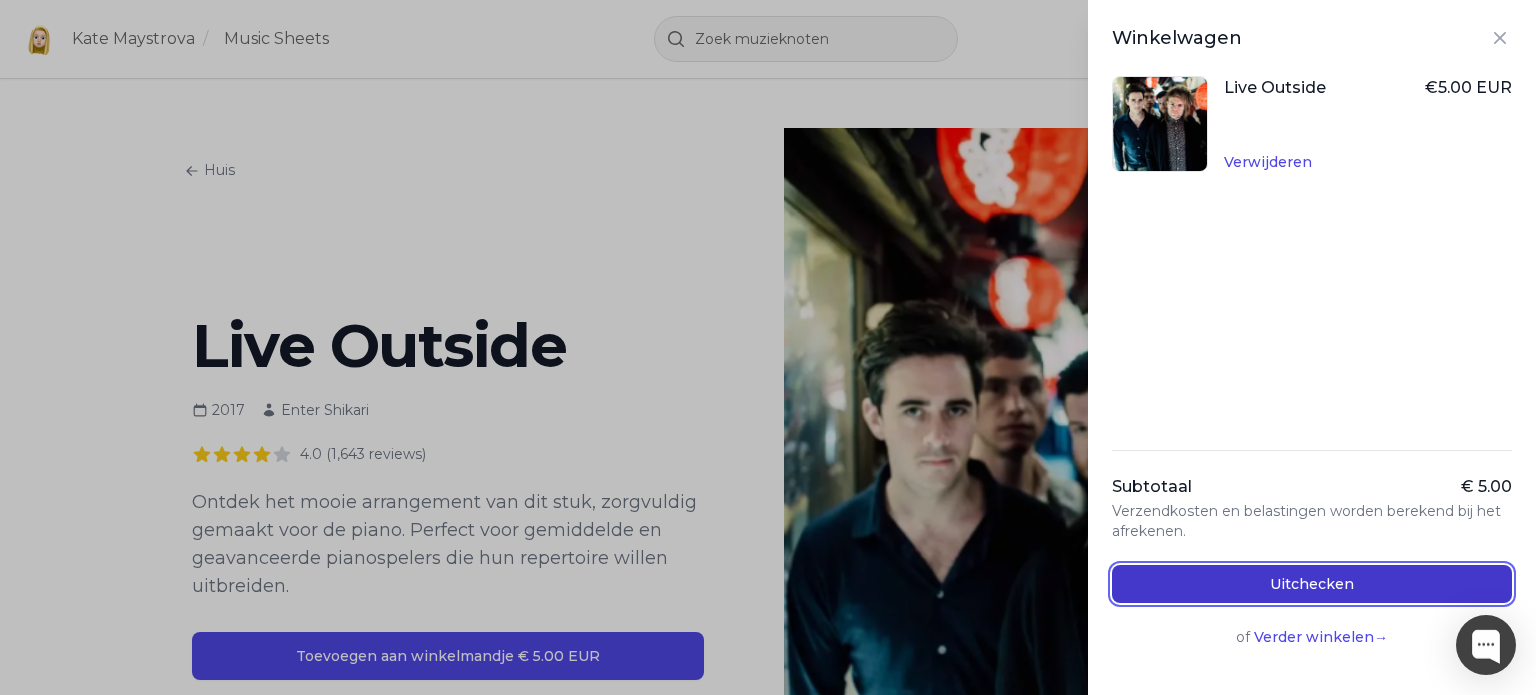 click on "Uitchecken" at bounding box center (1312, 584) 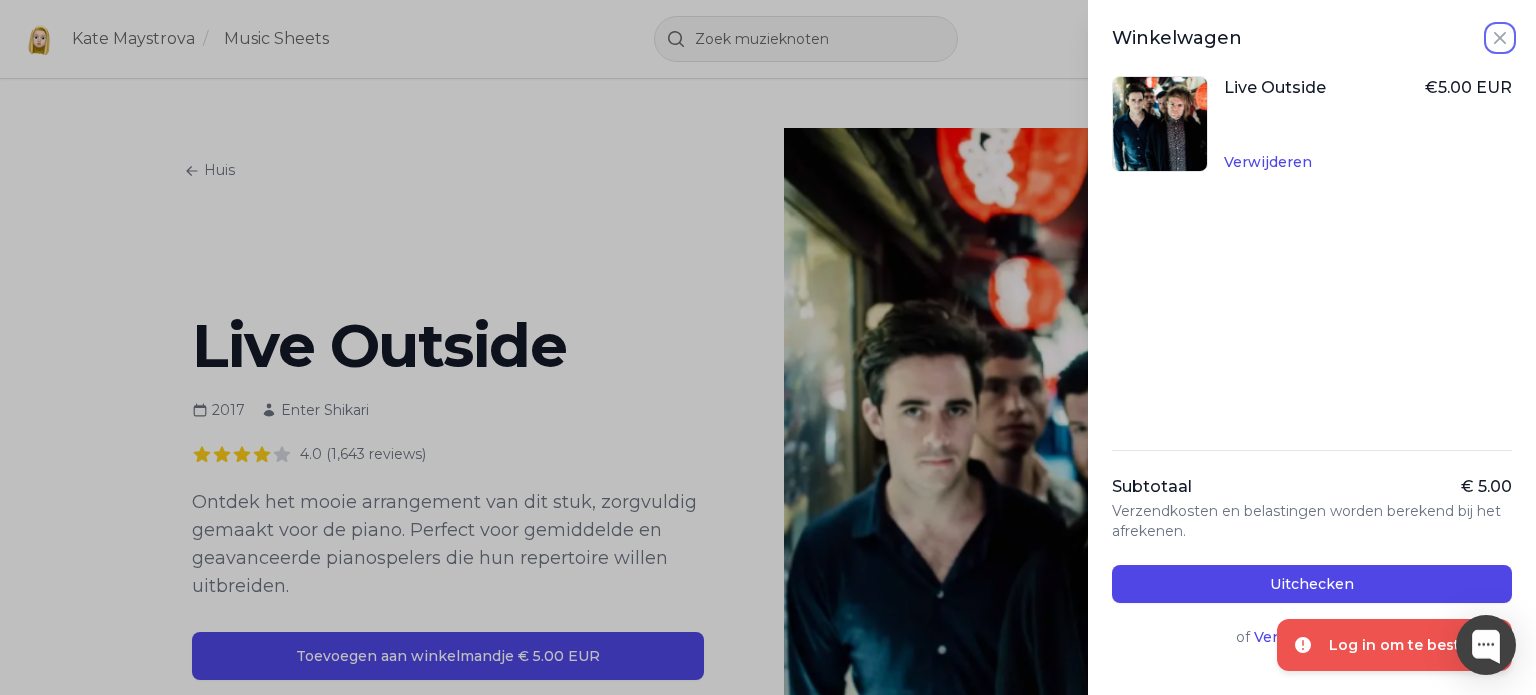 click 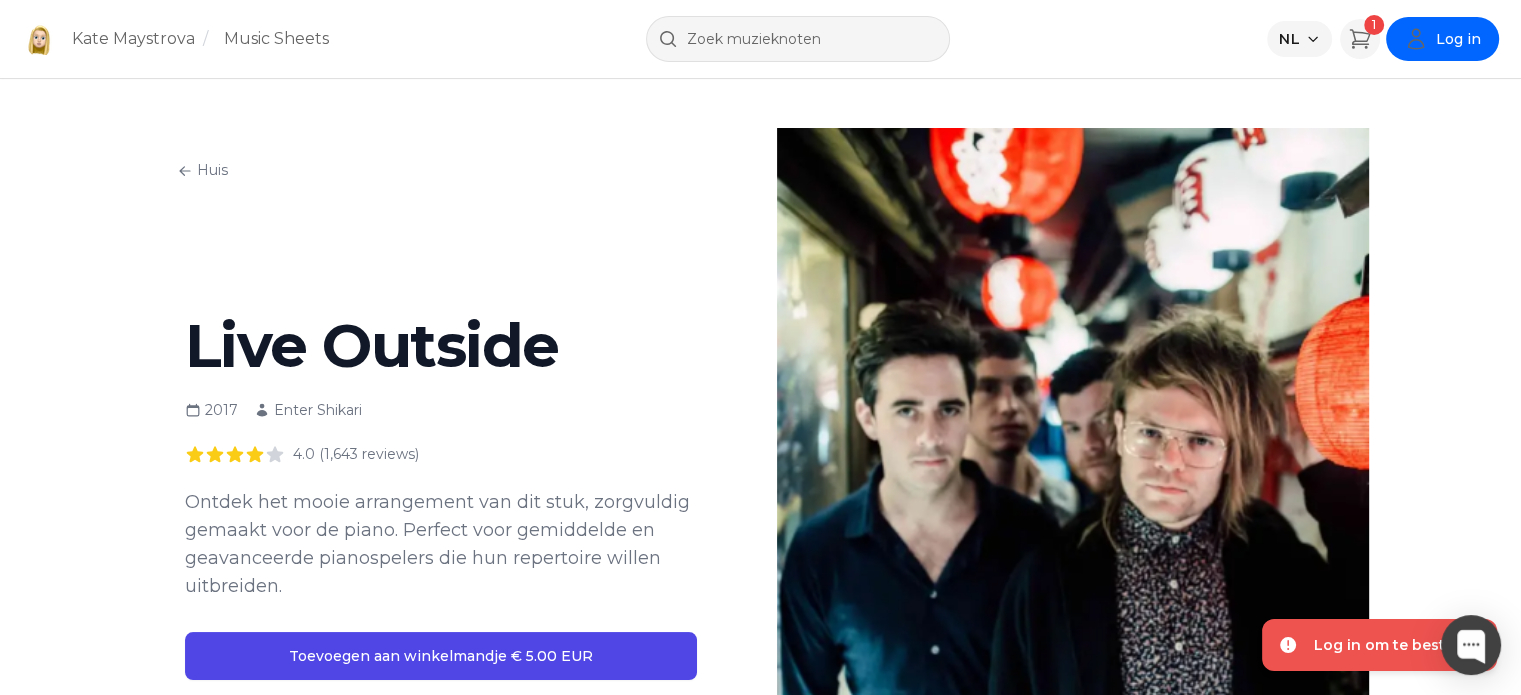 click 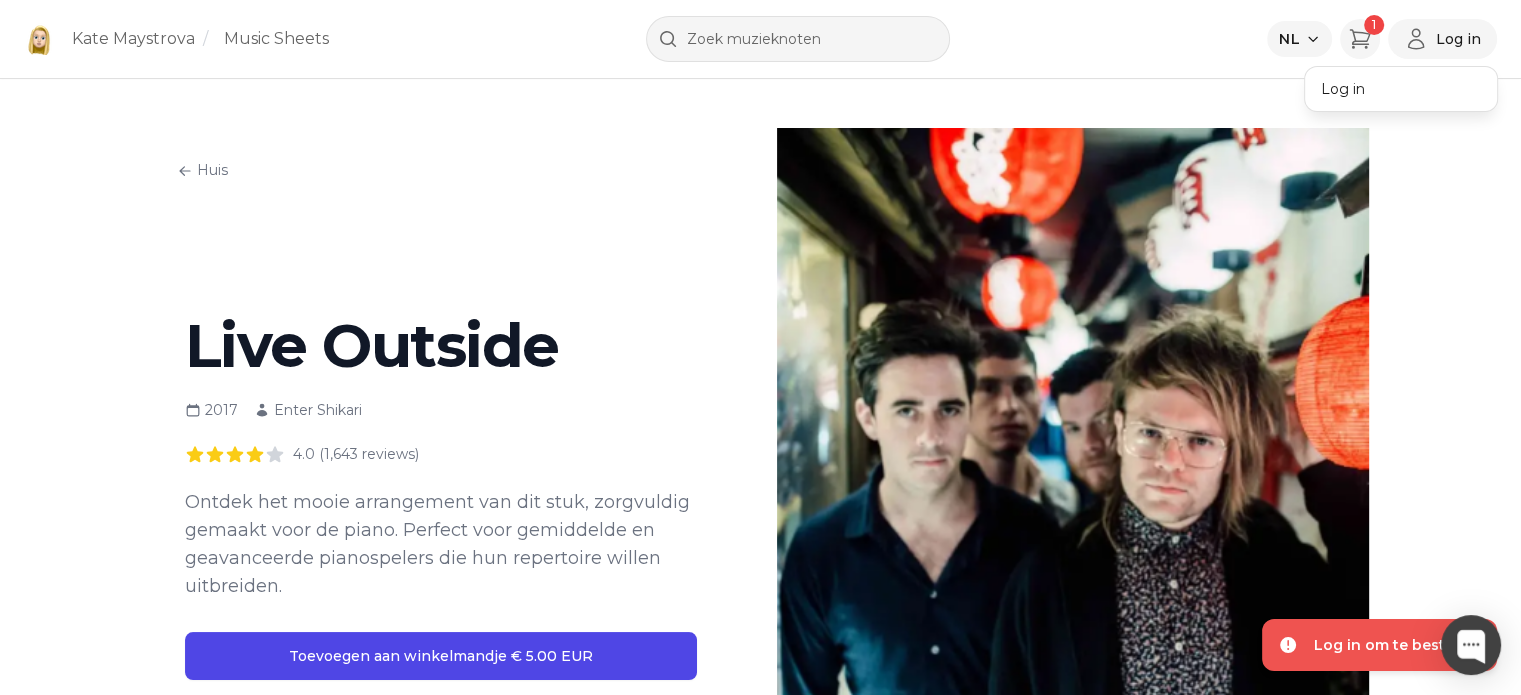 click on "Log in" at bounding box center [1401, 89] 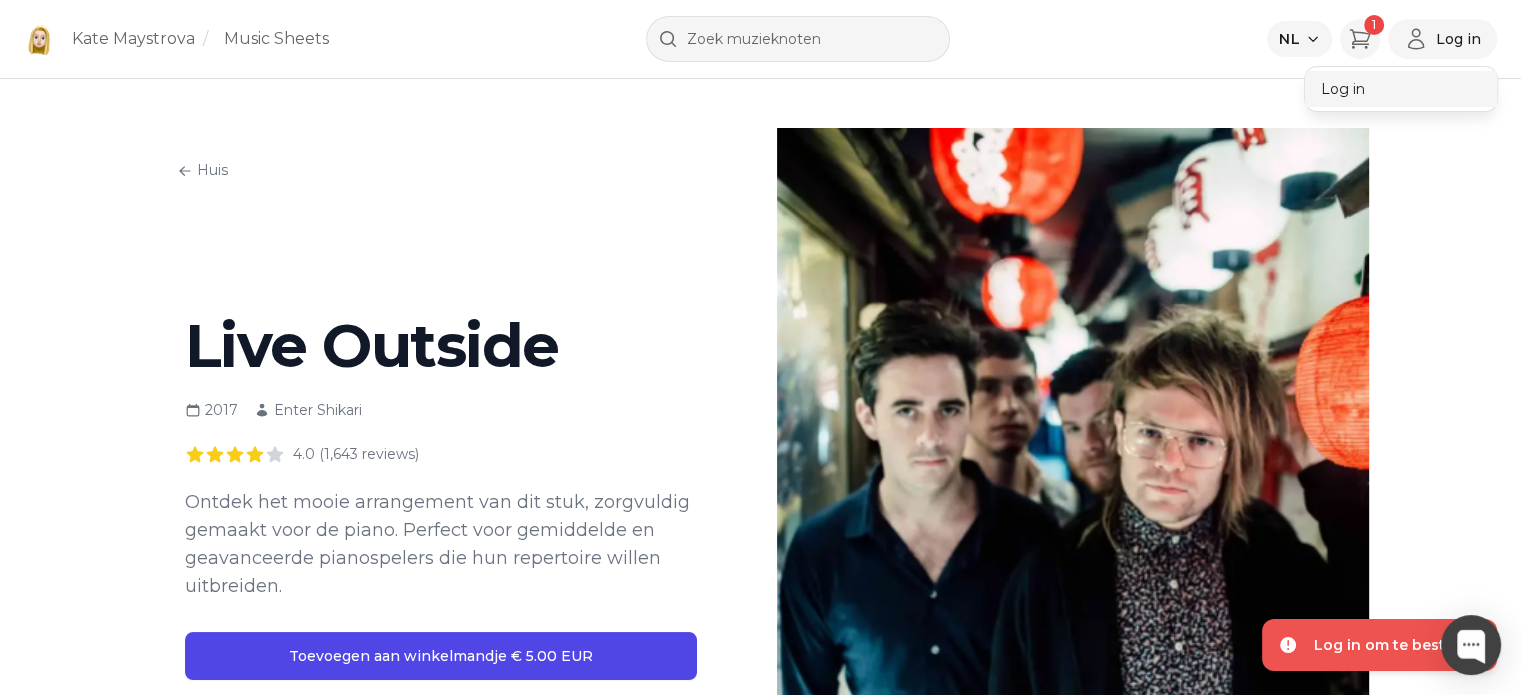 click on "Log in" at bounding box center [1401, 89] 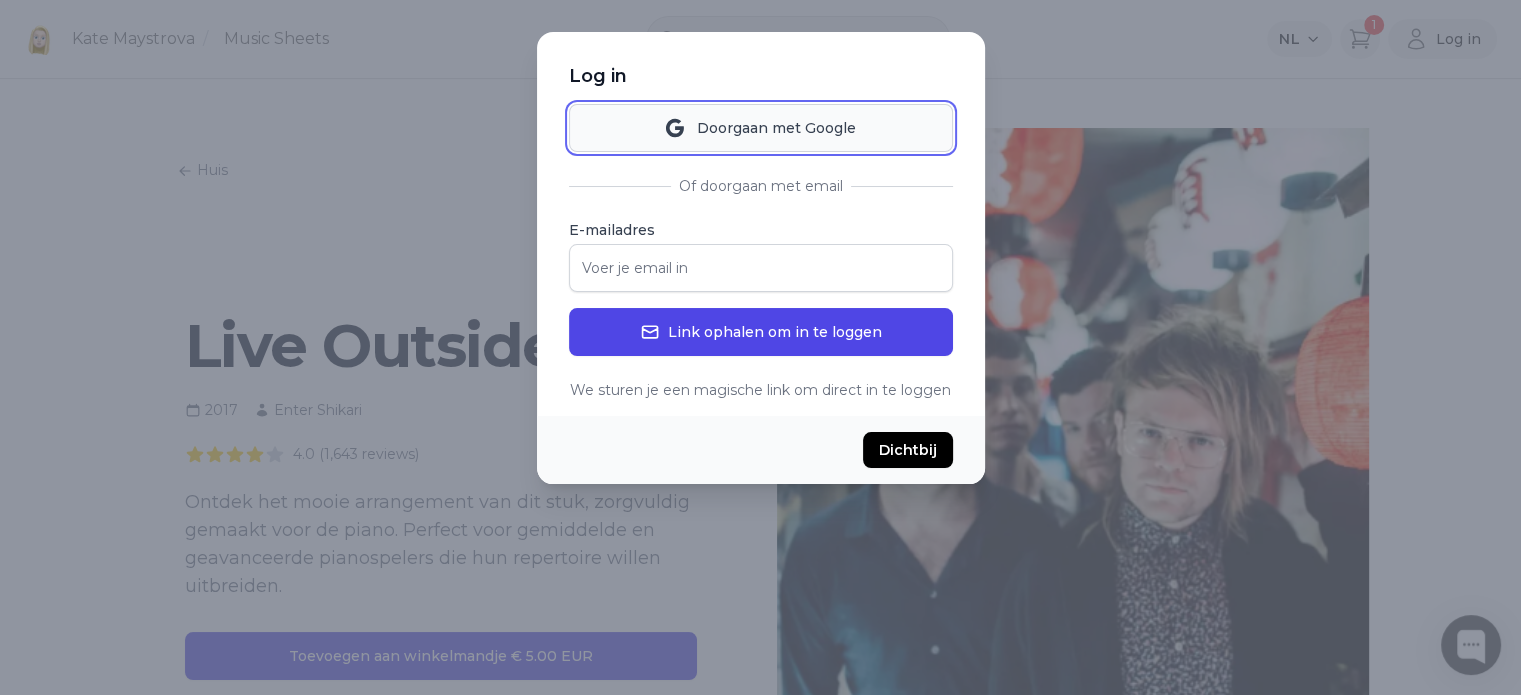 click on "Doorgaan met Google" at bounding box center [761, 128] 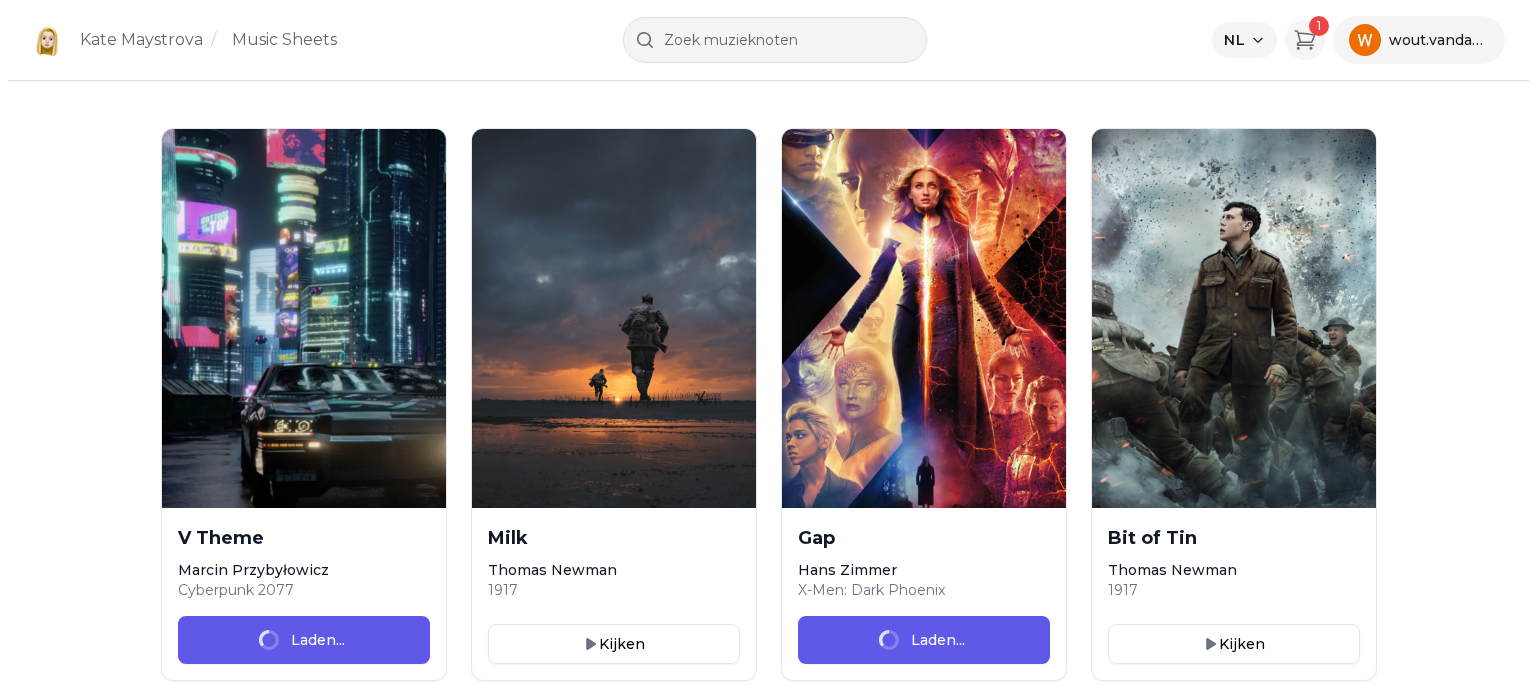 scroll, scrollTop: 0, scrollLeft: 0, axis: both 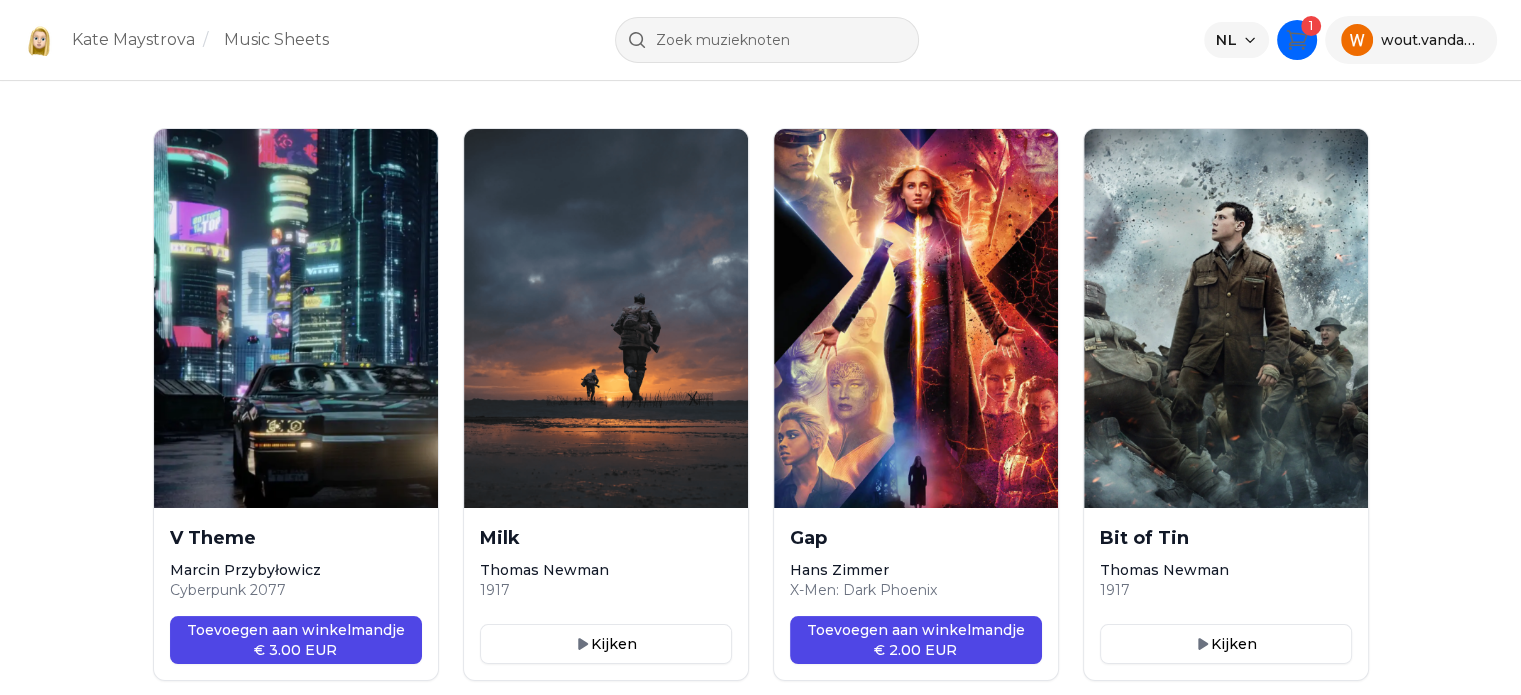 click 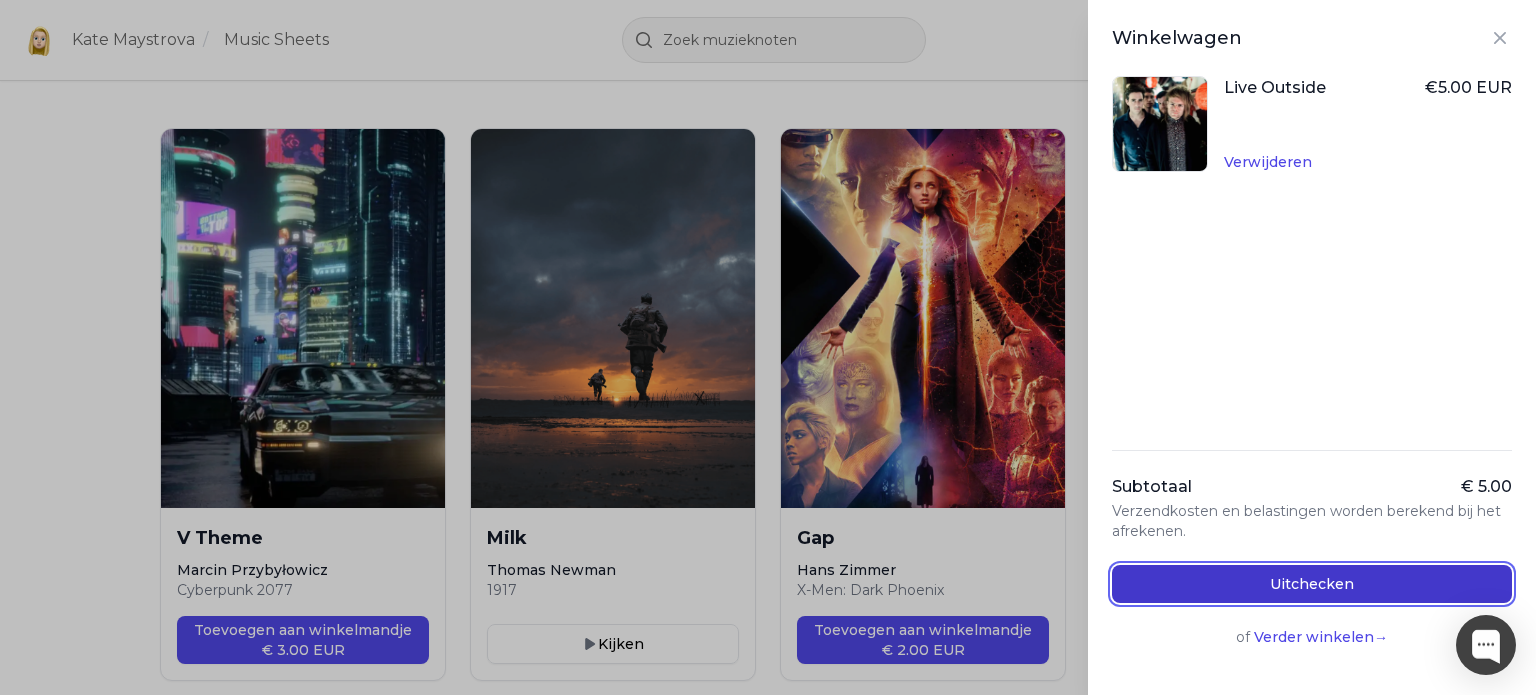 click on "Uitchecken" at bounding box center [1312, 584] 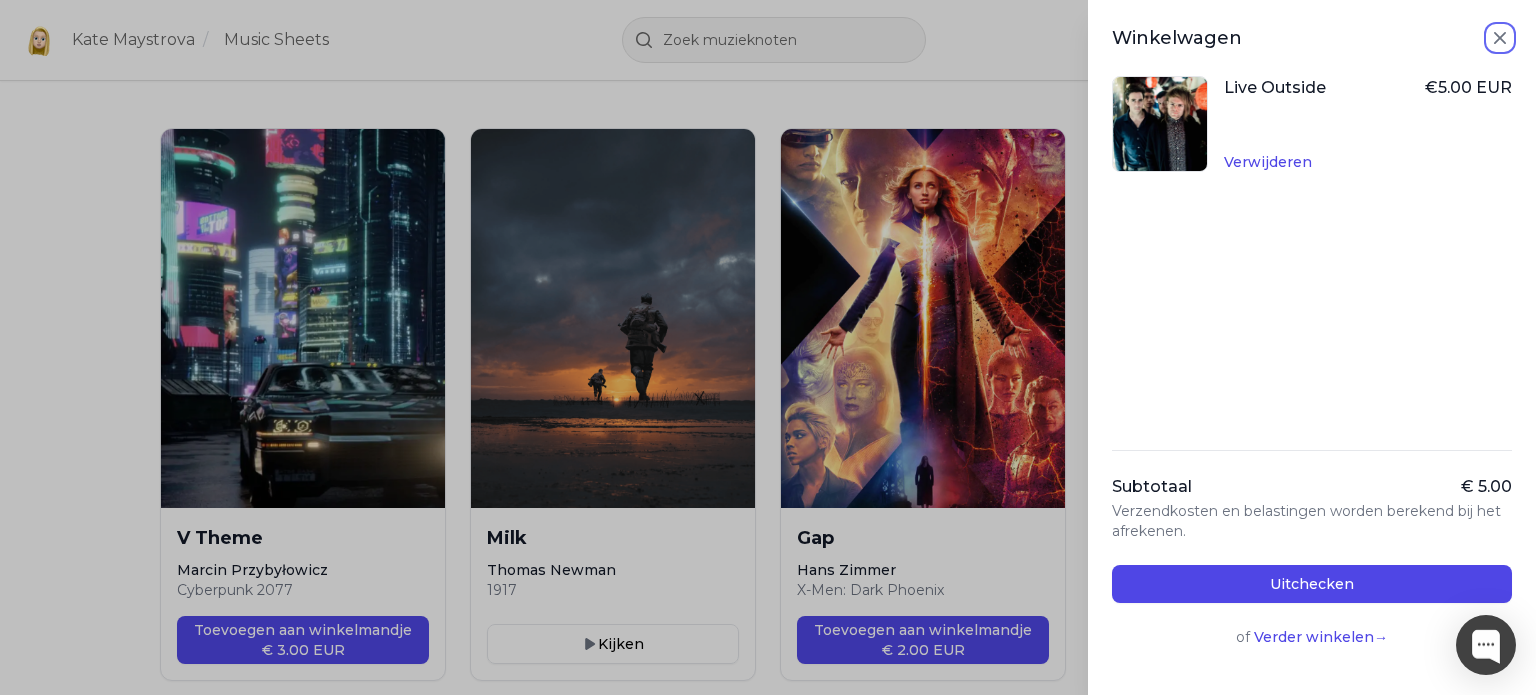 click 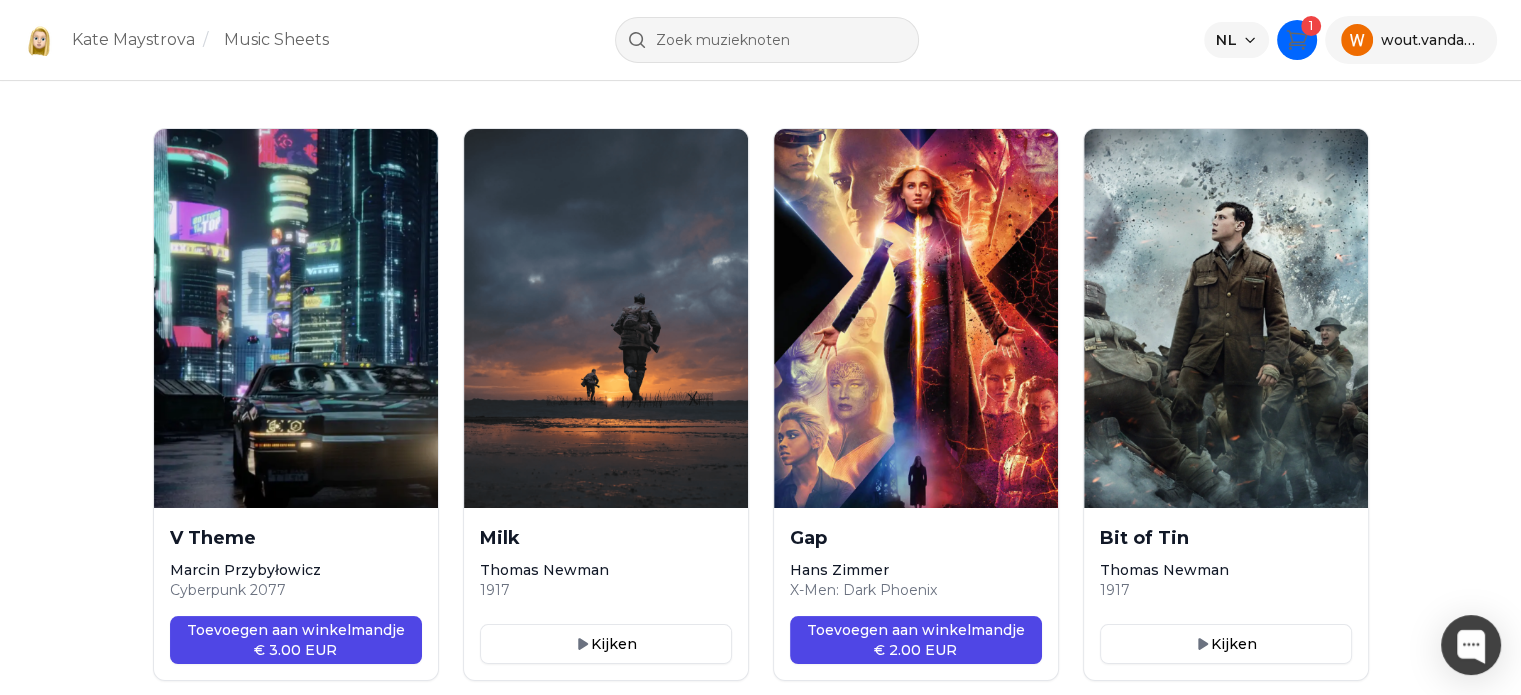 click 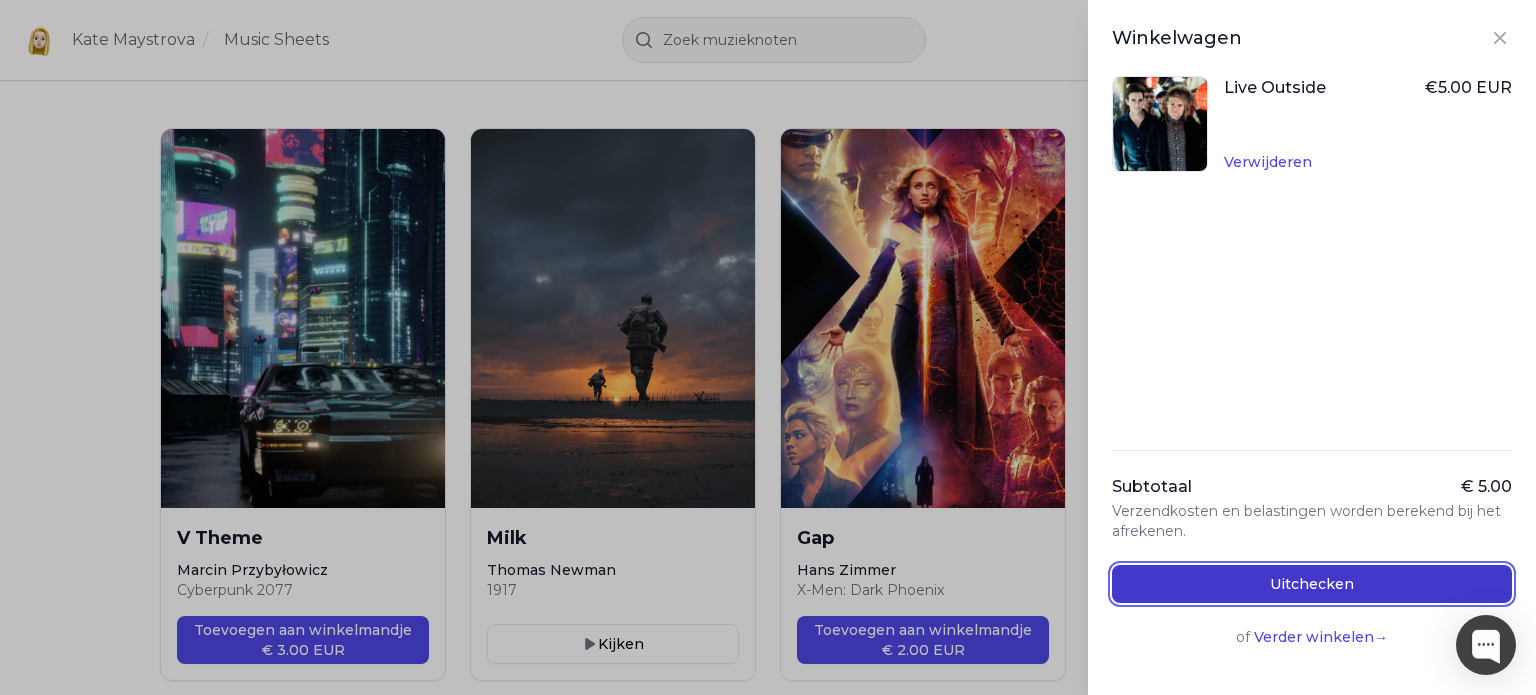 click on "Uitchecken" at bounding box center [1312, 584] 